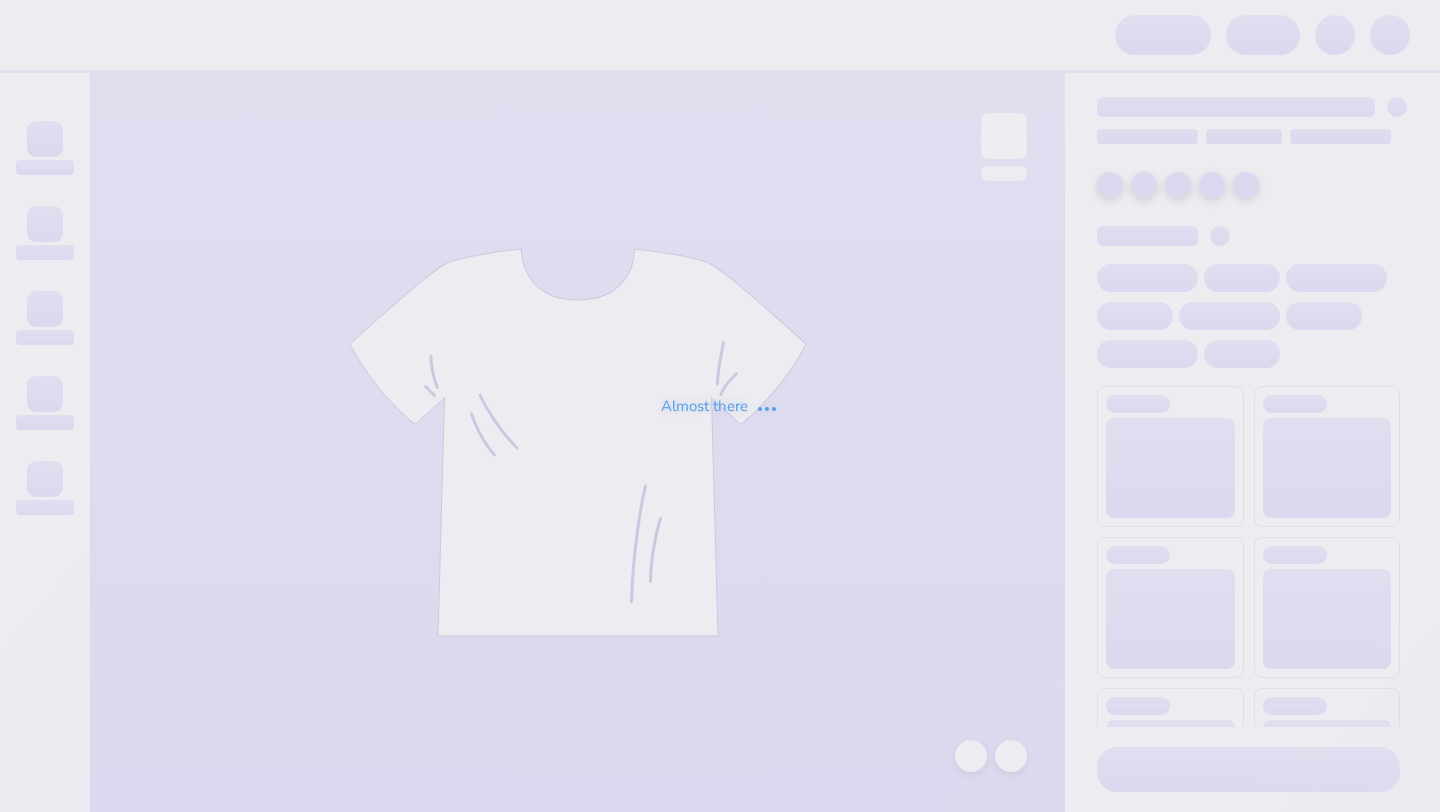 scroll, scrollTop: 0, scrollLeft: 0, axis: both 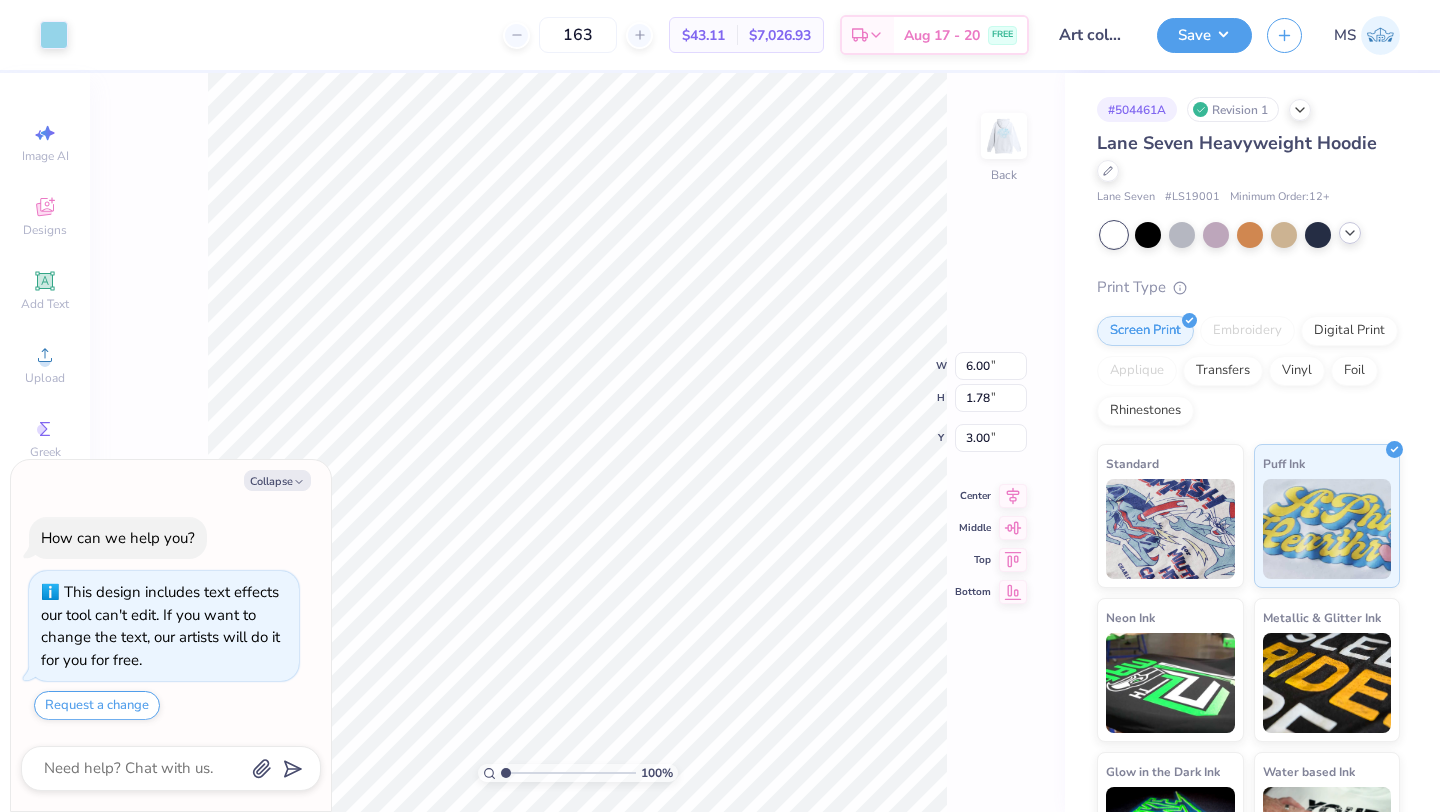 click 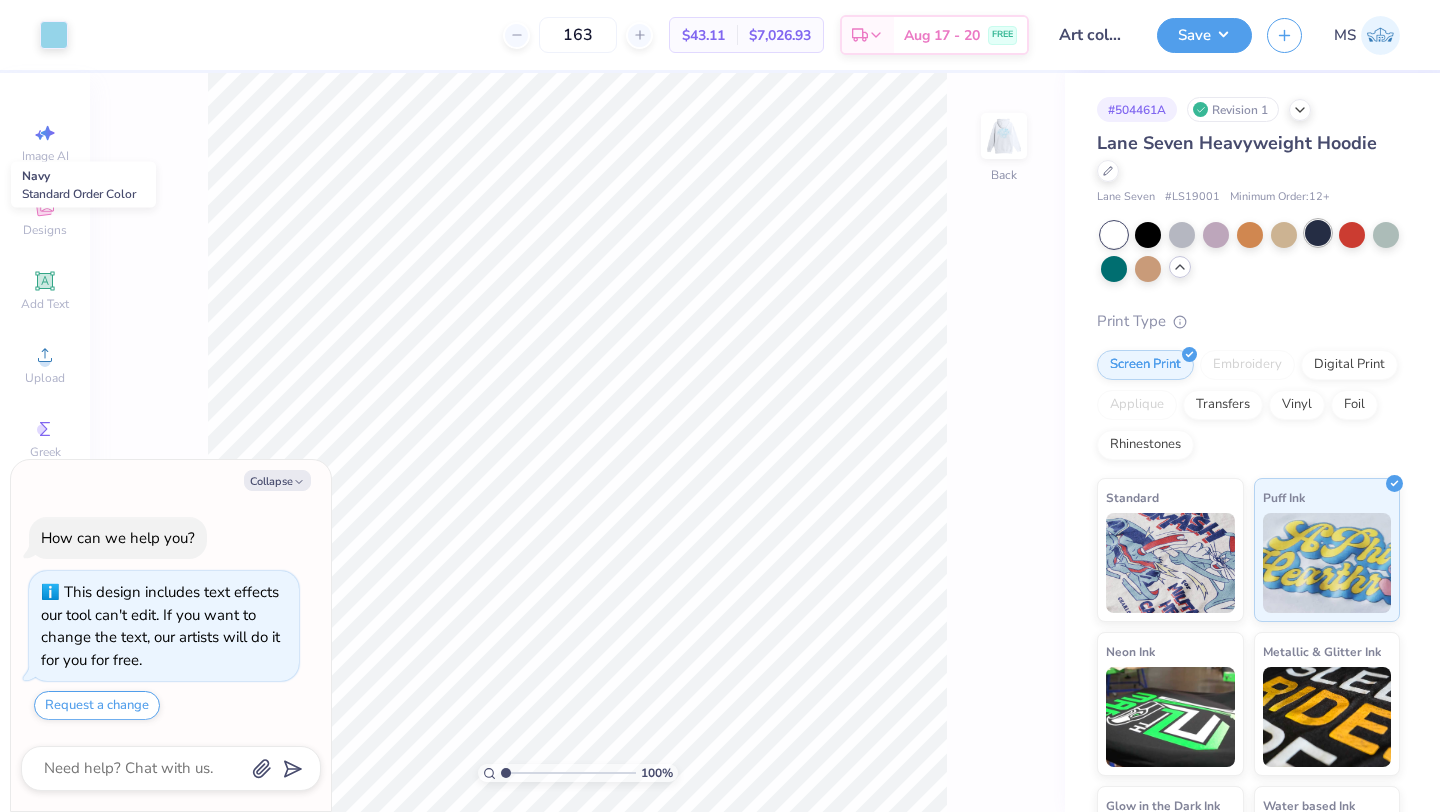 click at bounding box center [1318, 233] 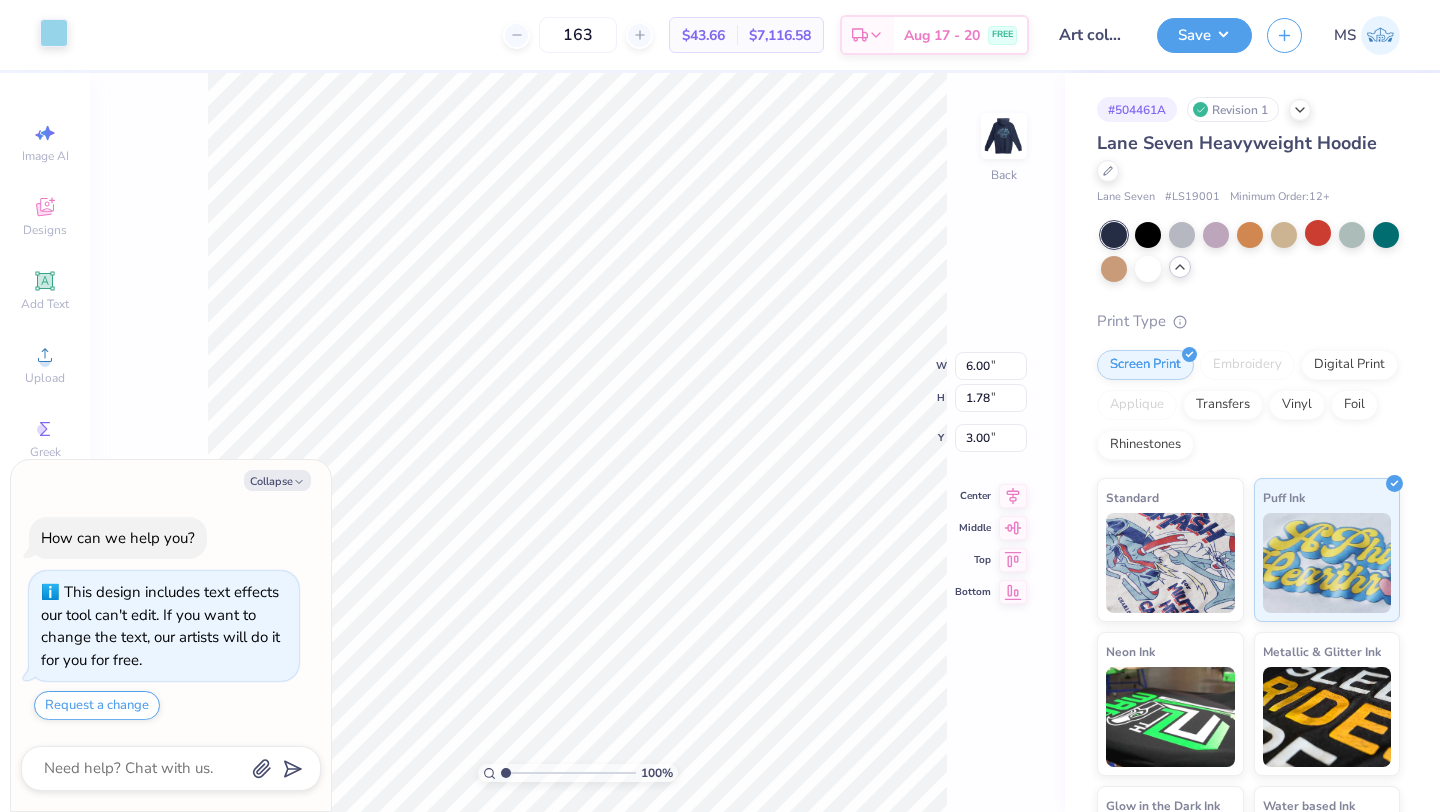 click at bounding box center [54, 33] 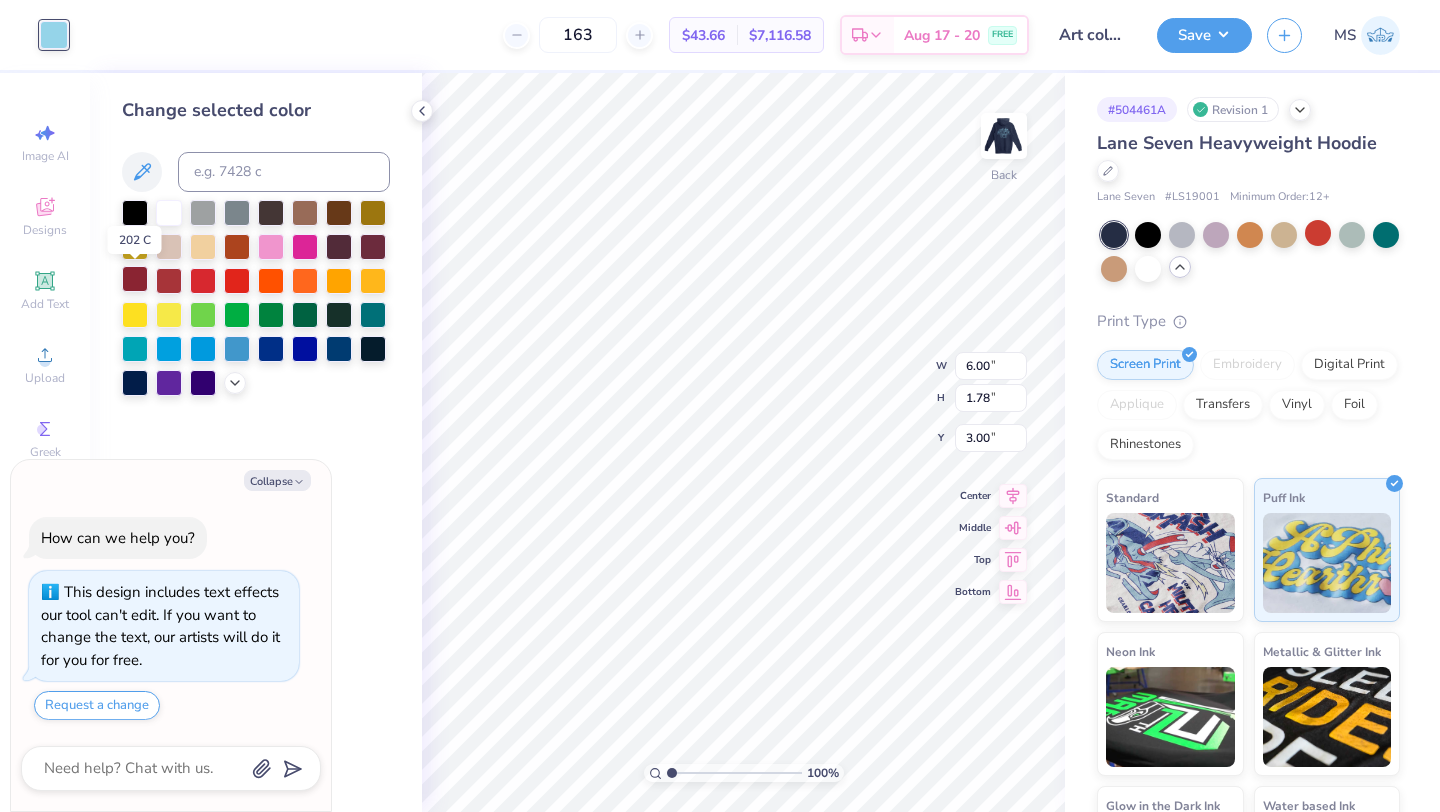 click at bounding box center [135, 279] 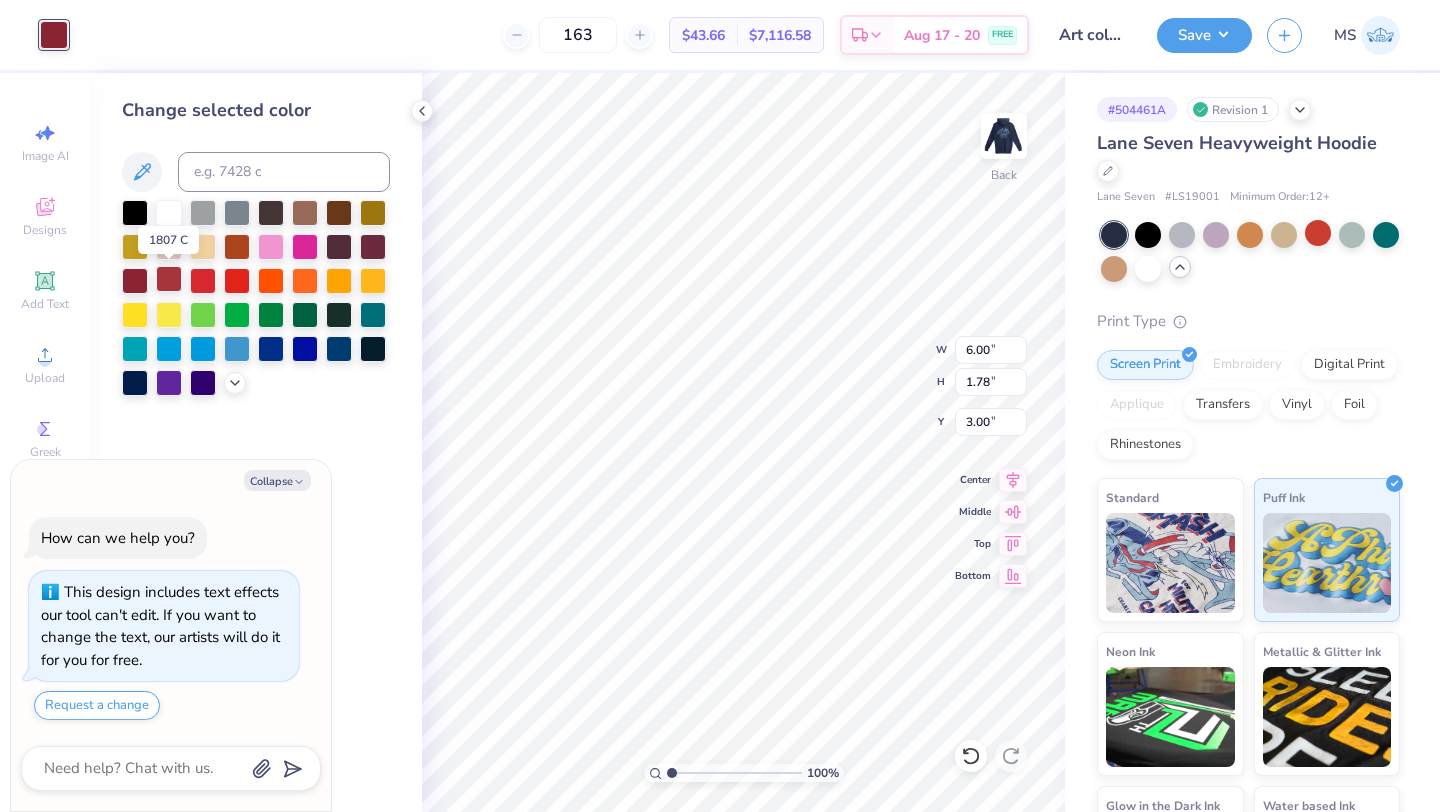 click at bounding box center [169, 279] 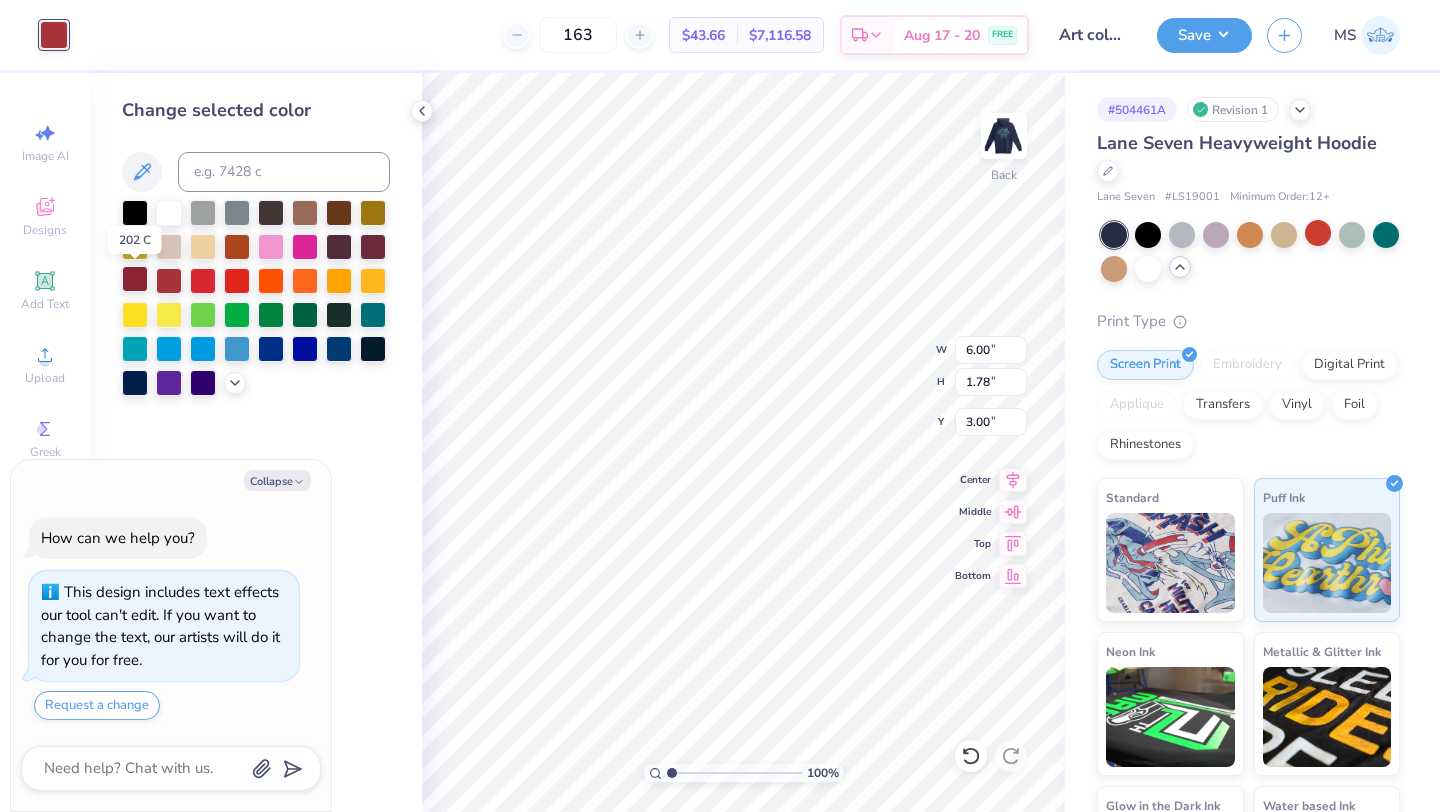 click at bounding box center [135, 279] 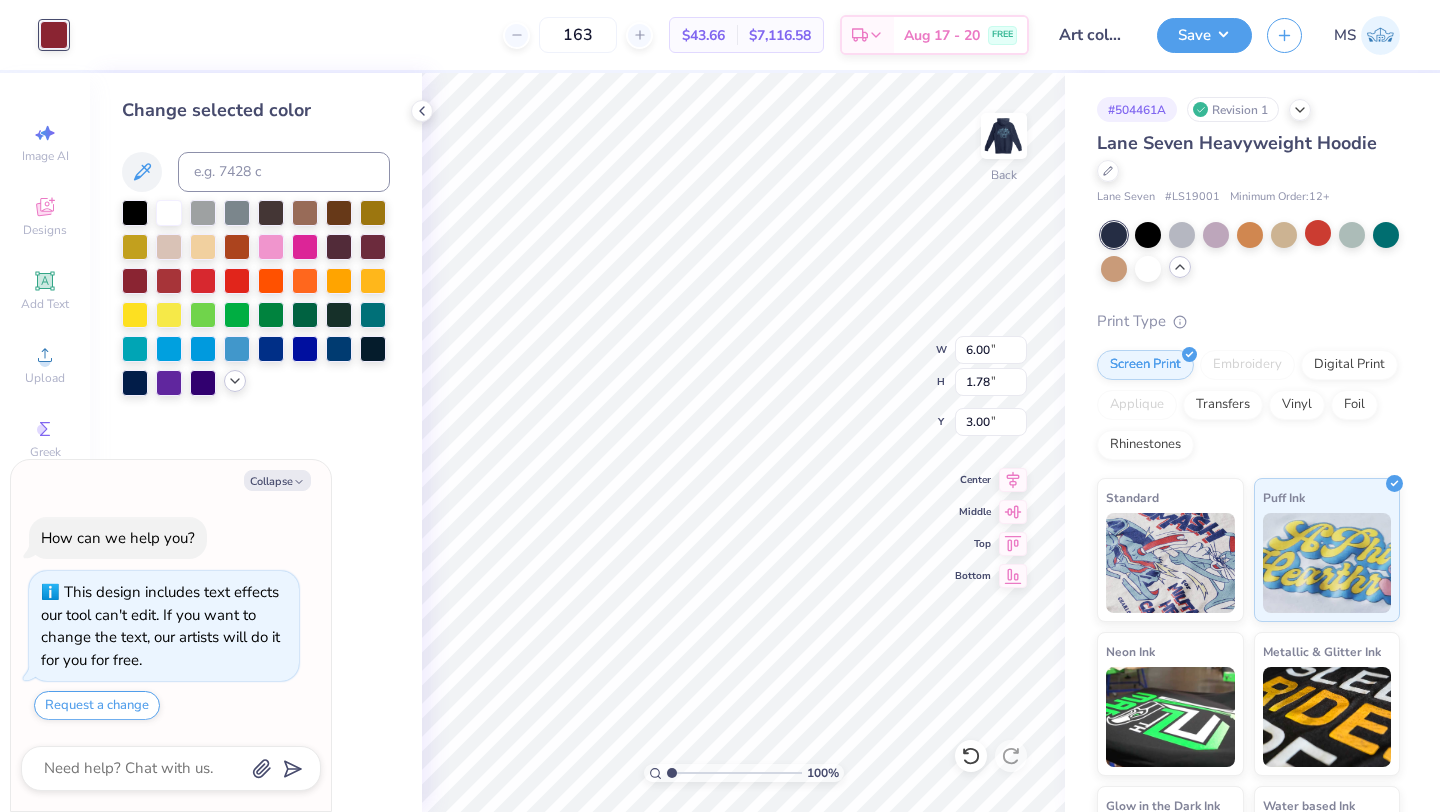 click at bounding box center (235, 381) 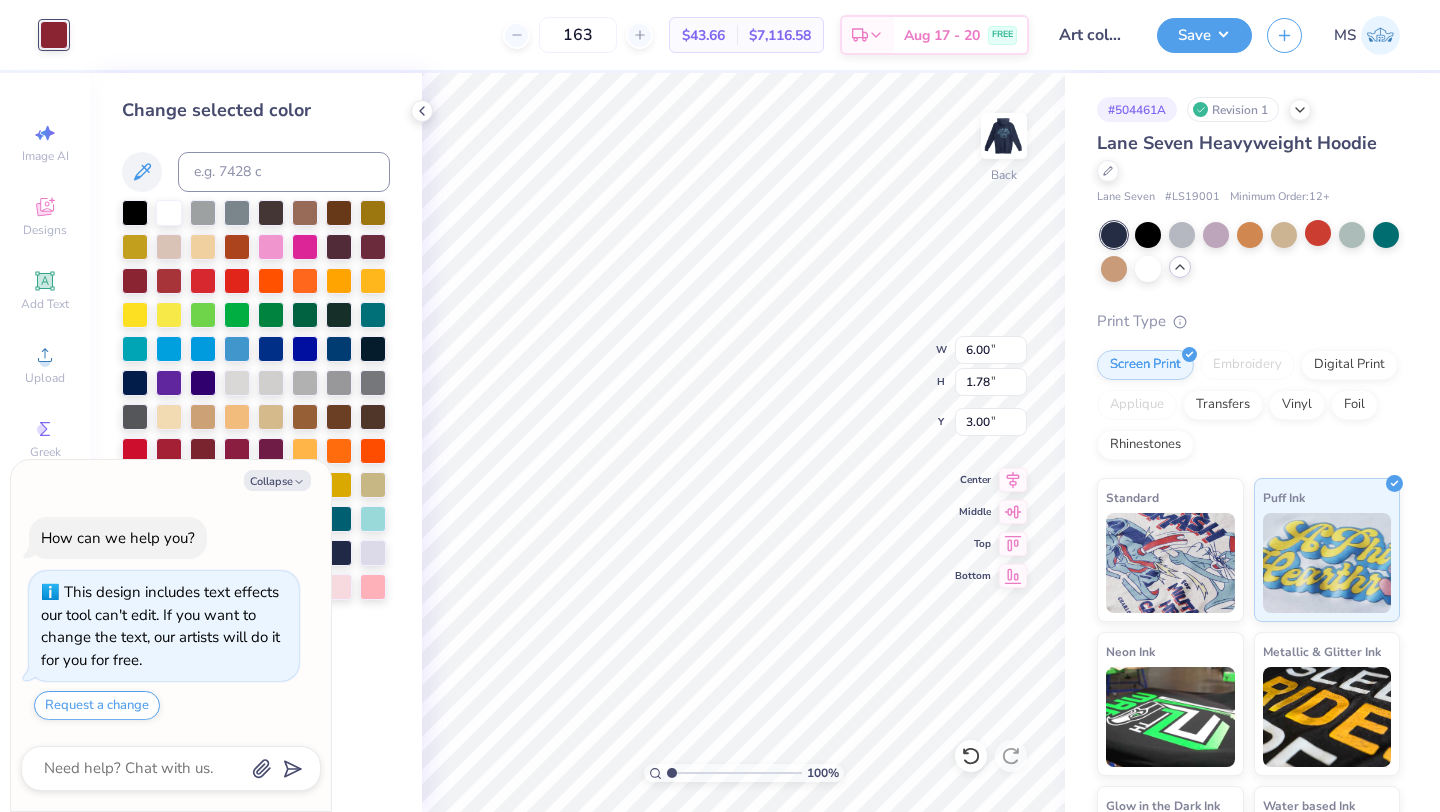 click on "Collapse How can we help you? This design includes text effects our tool can't edit. If you want to change the text, our artists will do it for you for free. Request a change" at bounding box center (171, 636) 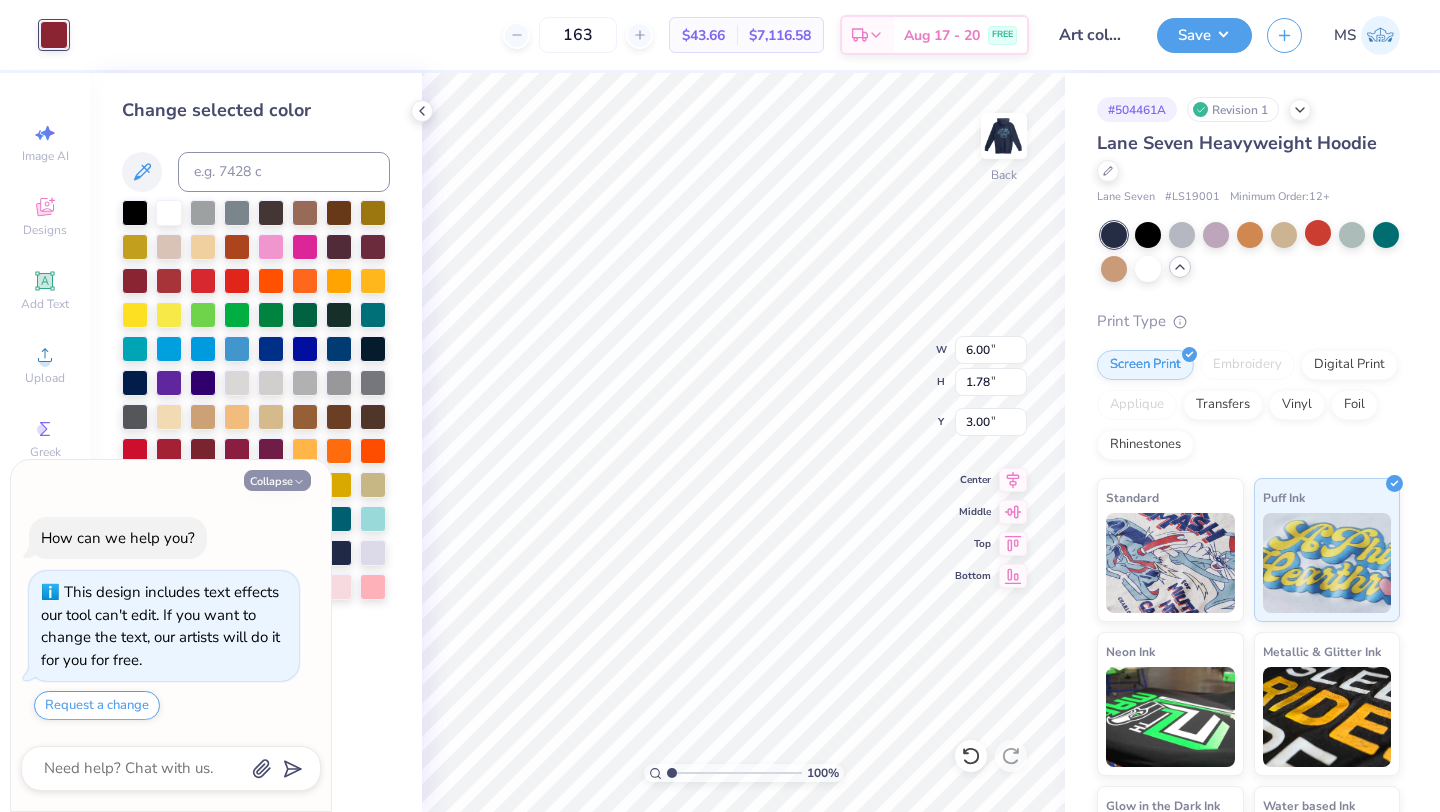 click on "Collapse" at bounding box center (277, 480) 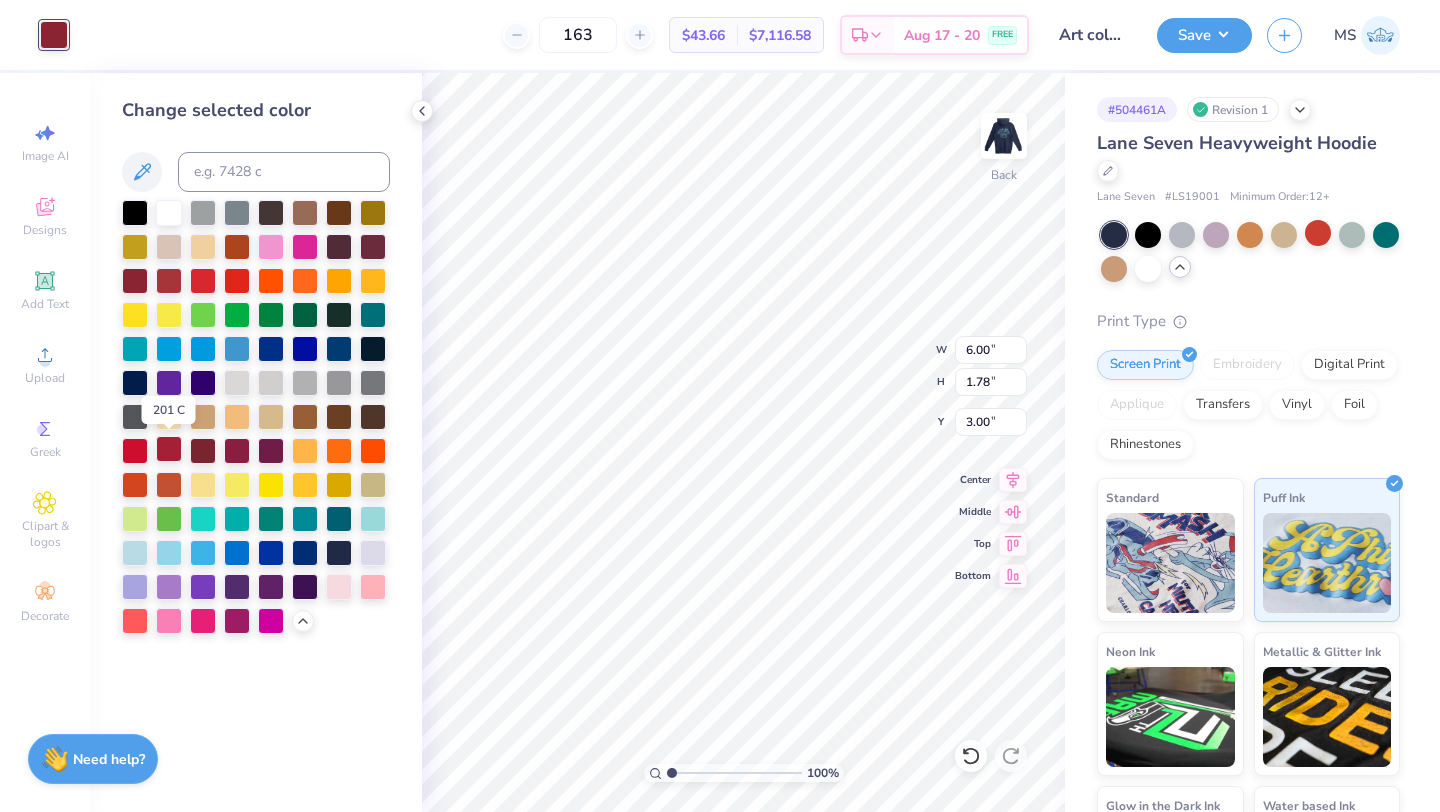 click at bounding box center [169, 449] 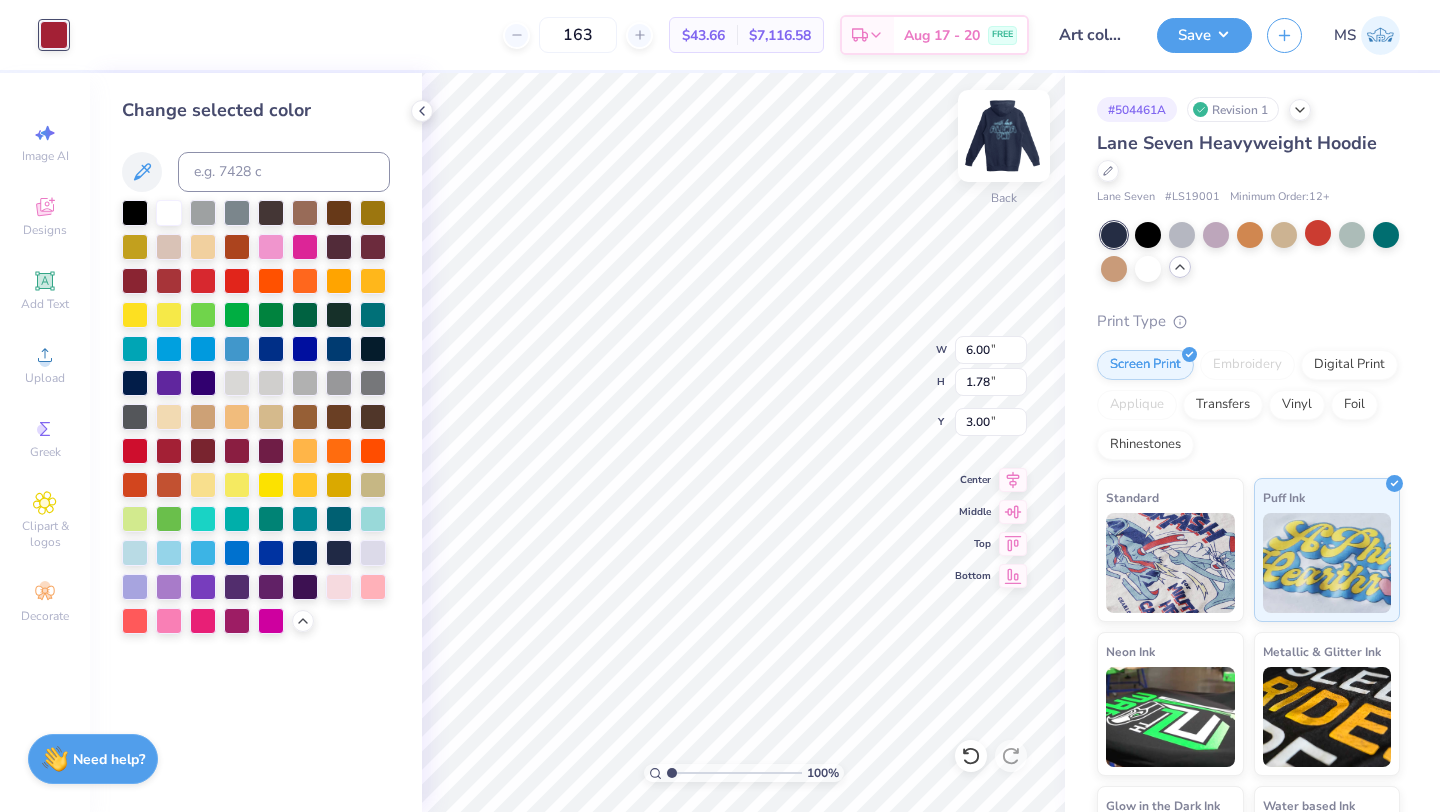click at bounding box center [1004, 136] 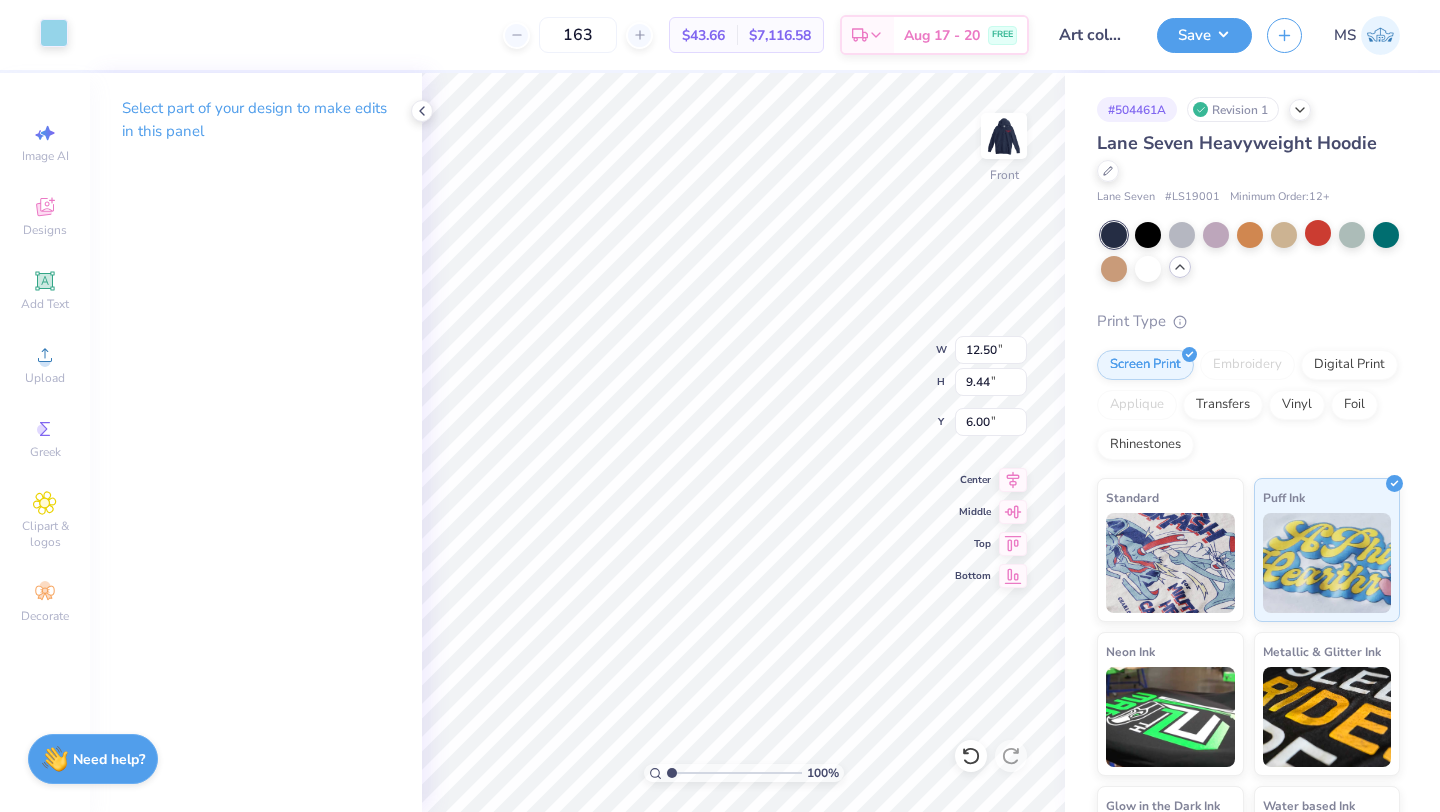 click at bounding box center (54, 33) 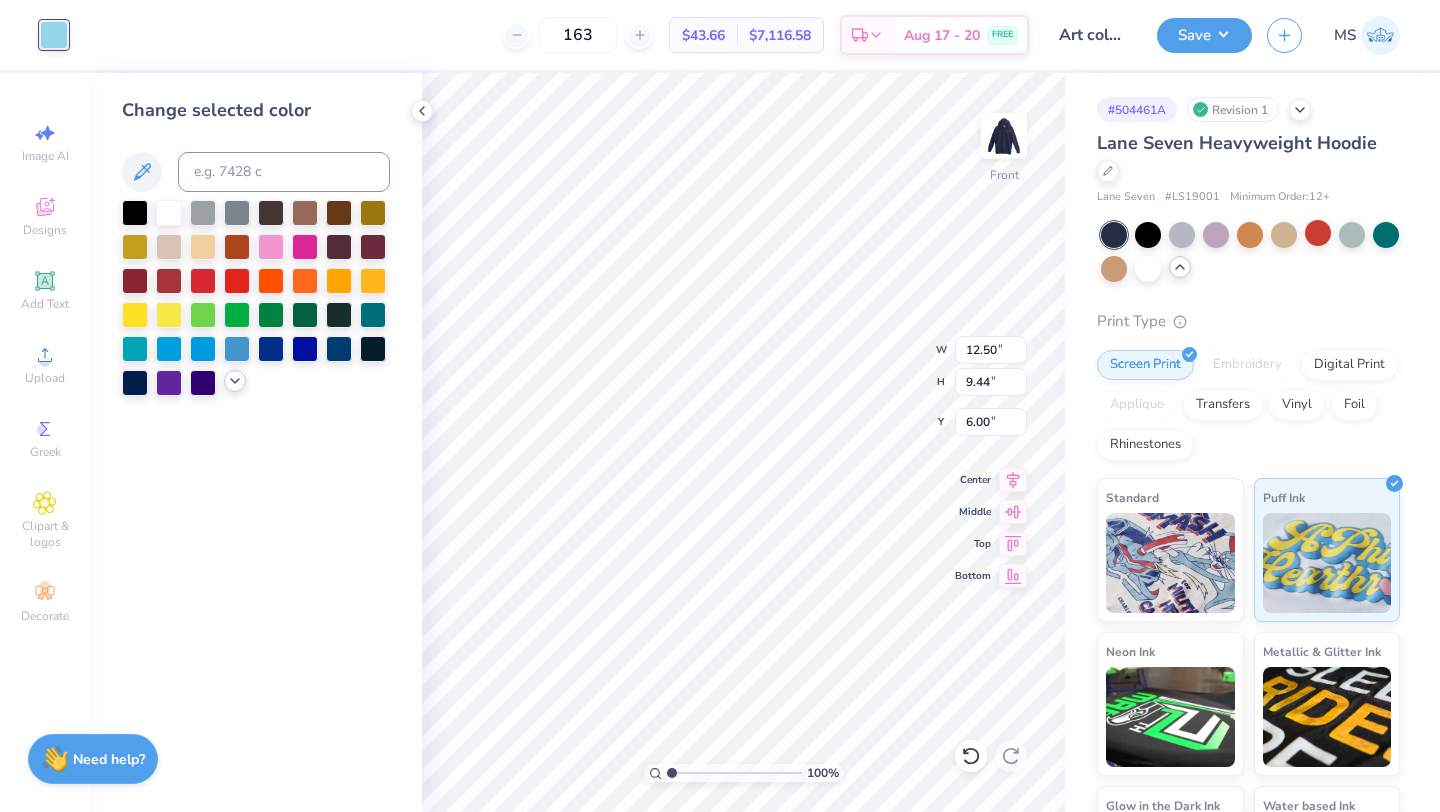 click 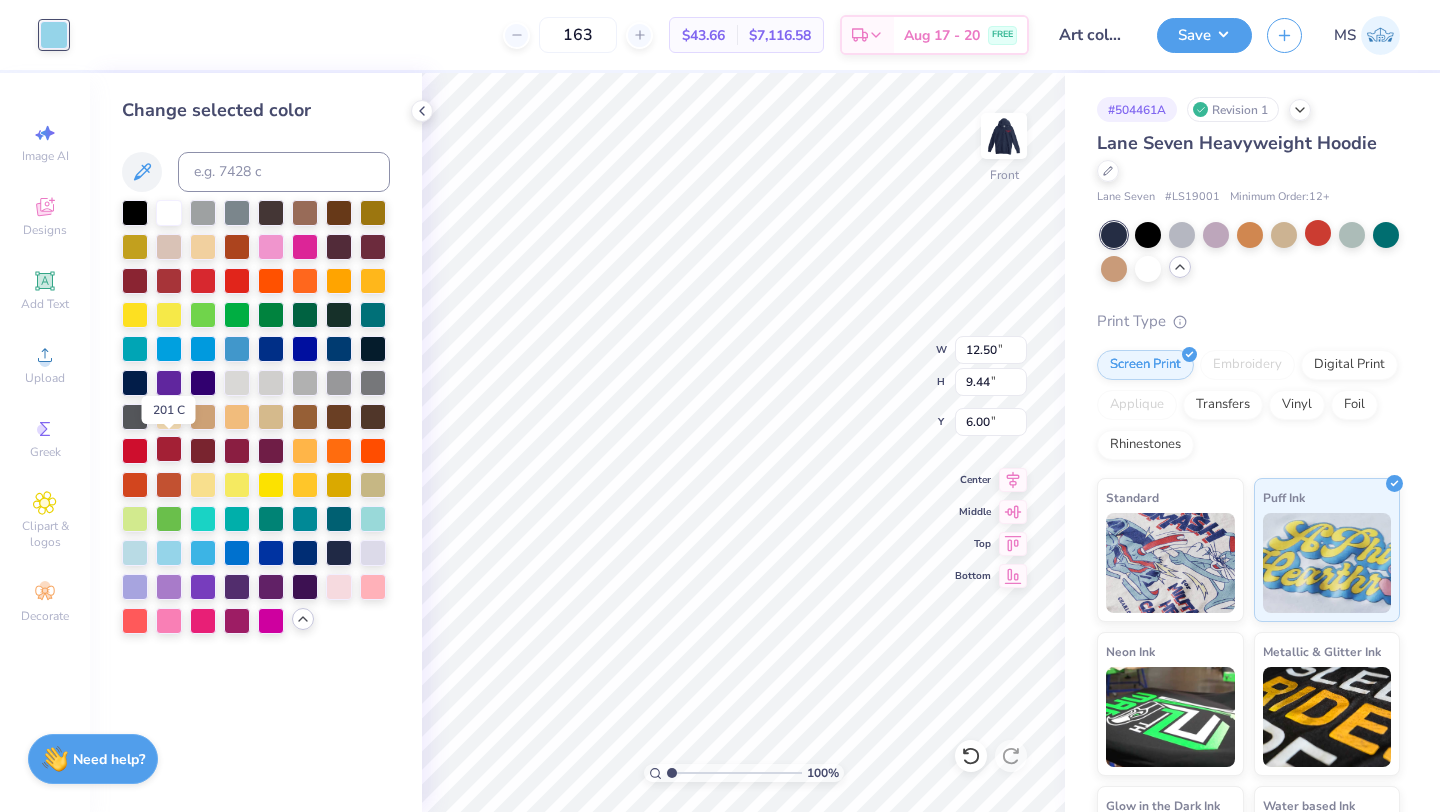 click at bounding box center [169, 449] 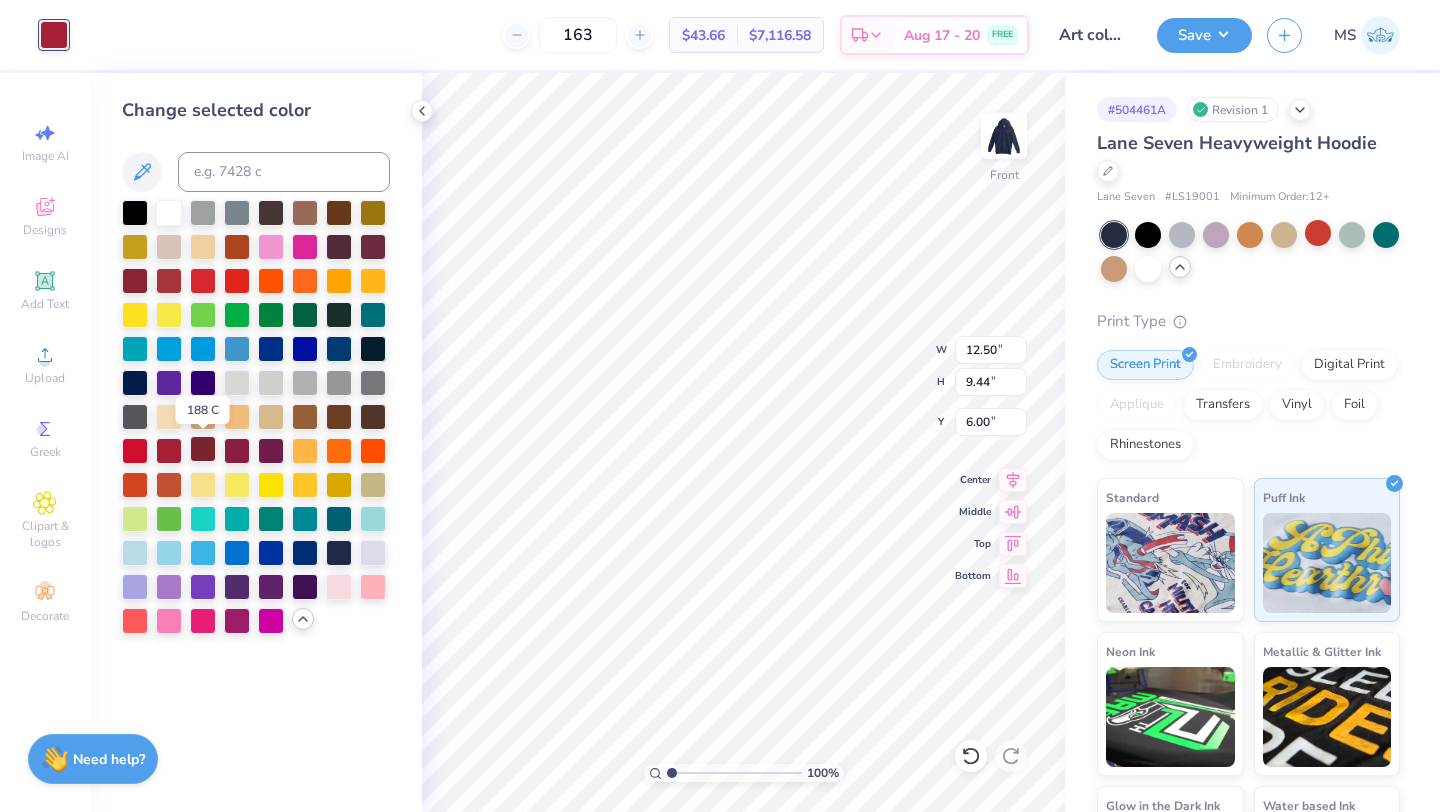 click at bounding box center (203, 449) 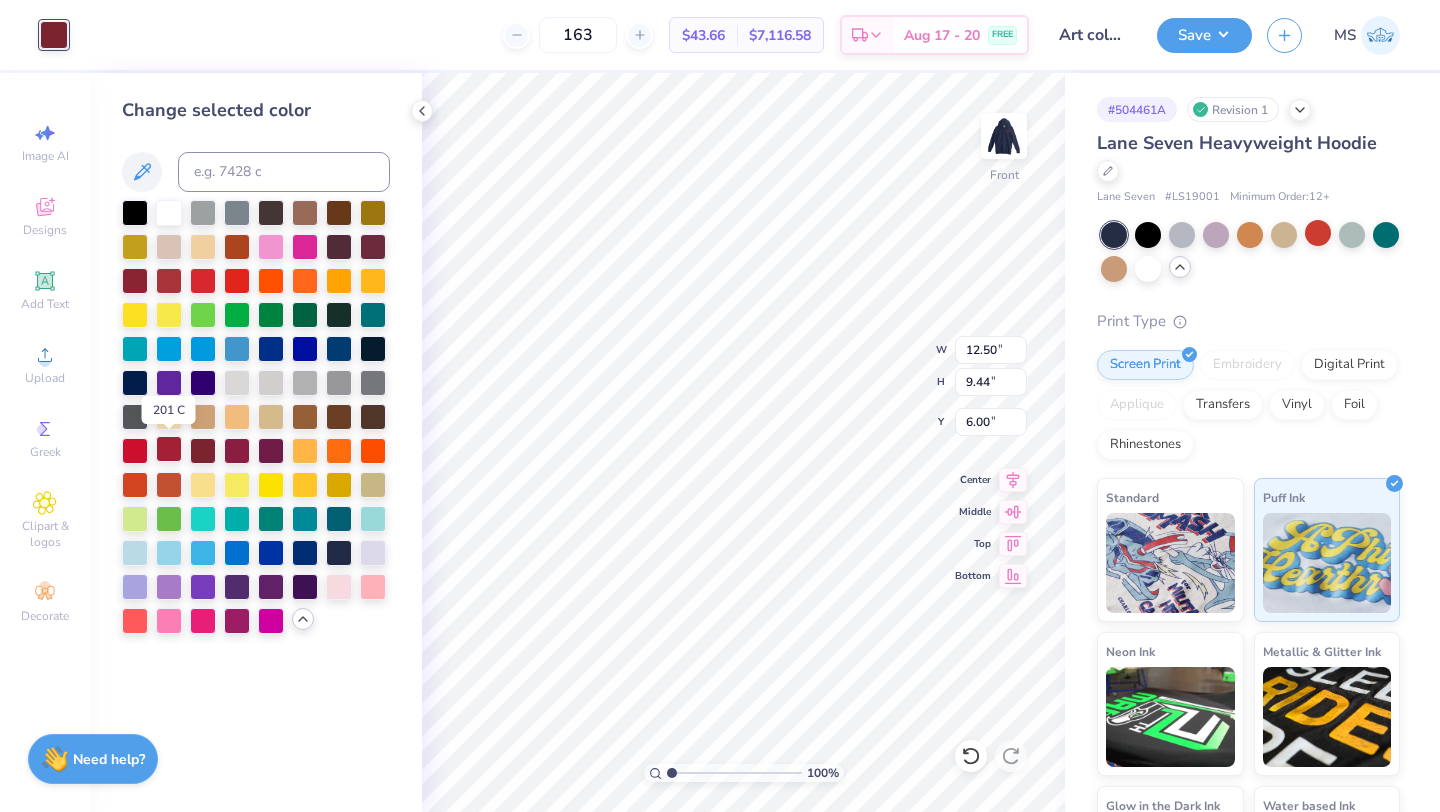 click at bounding box center [169, 449] 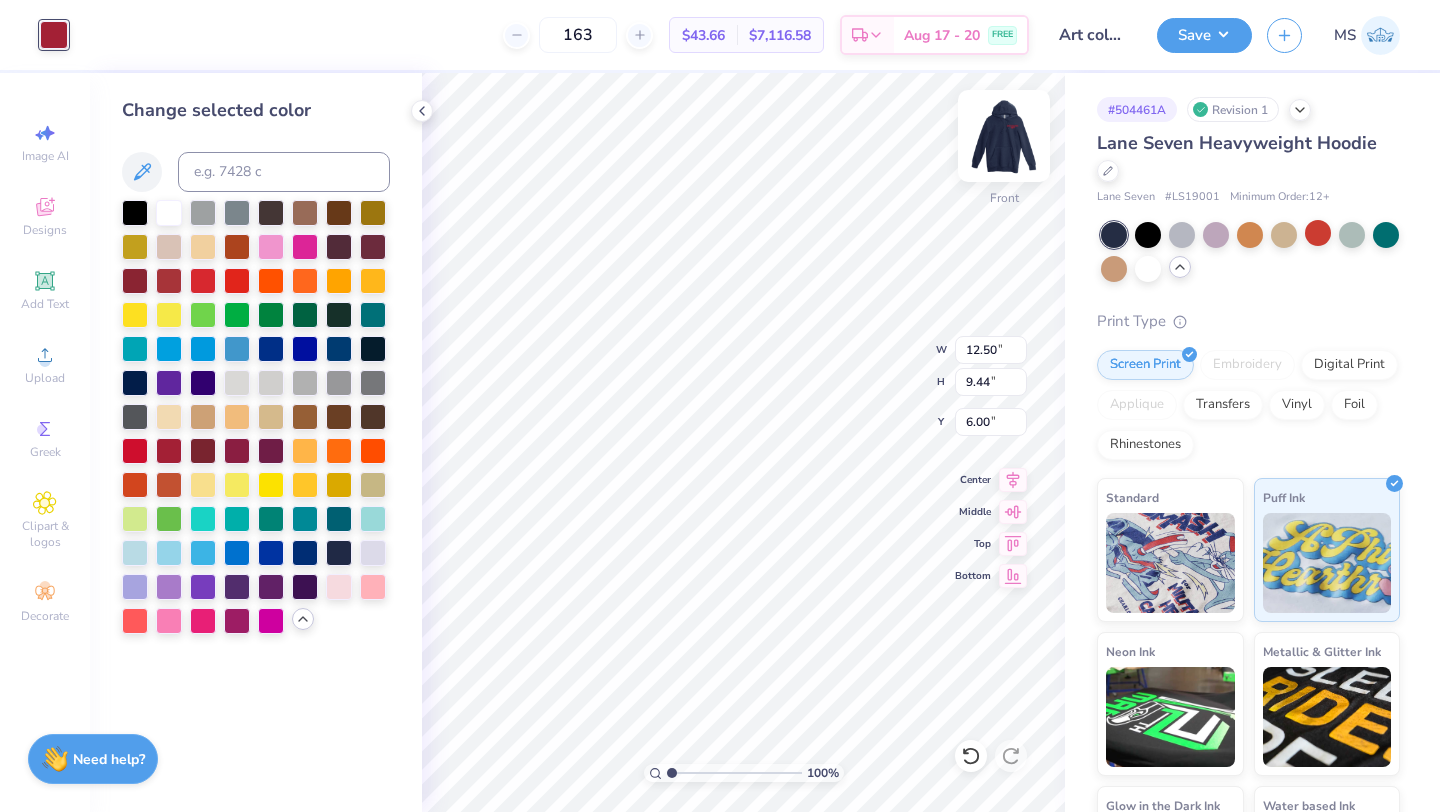 click at bounding box center (1004, 136) 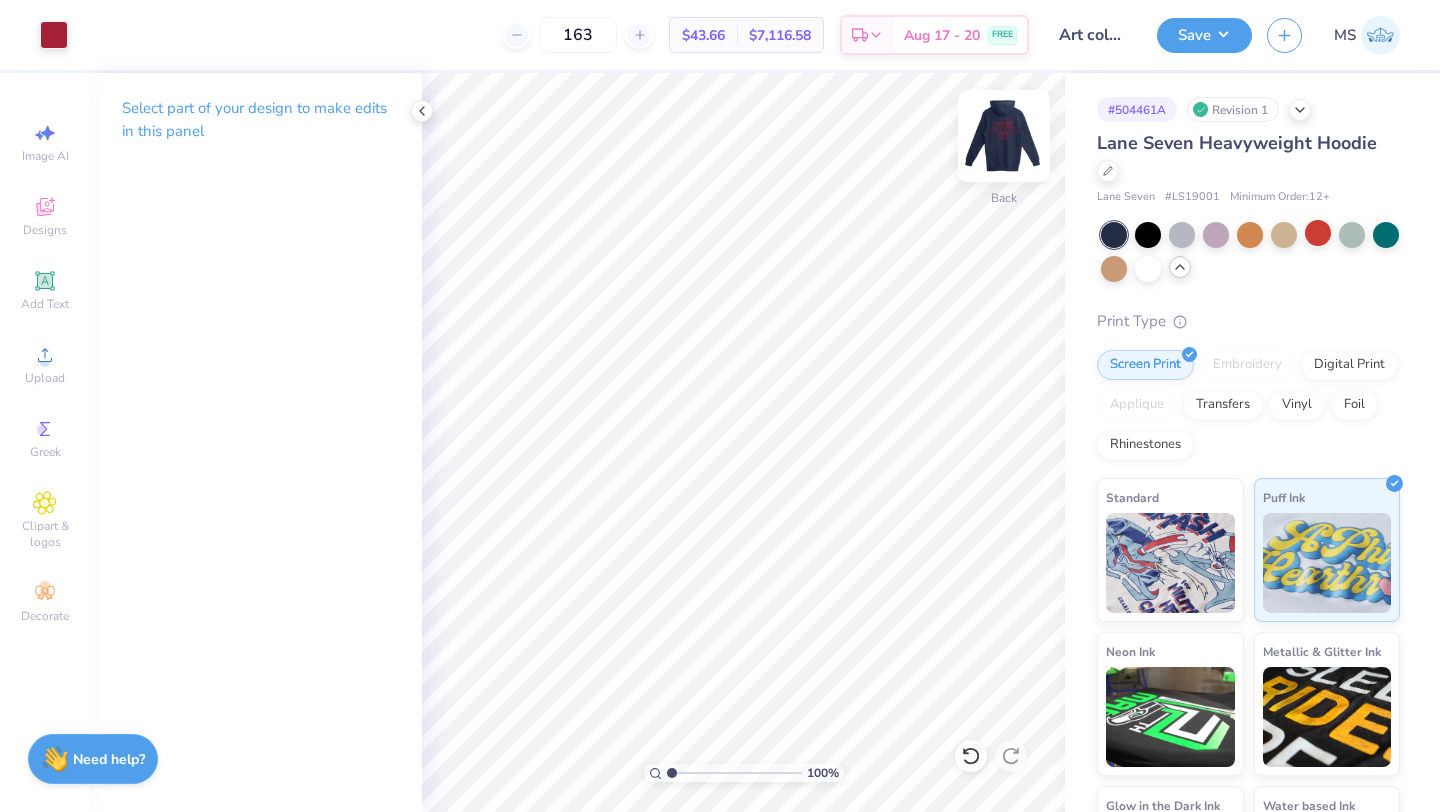 click at bounding box center (1004, 136) 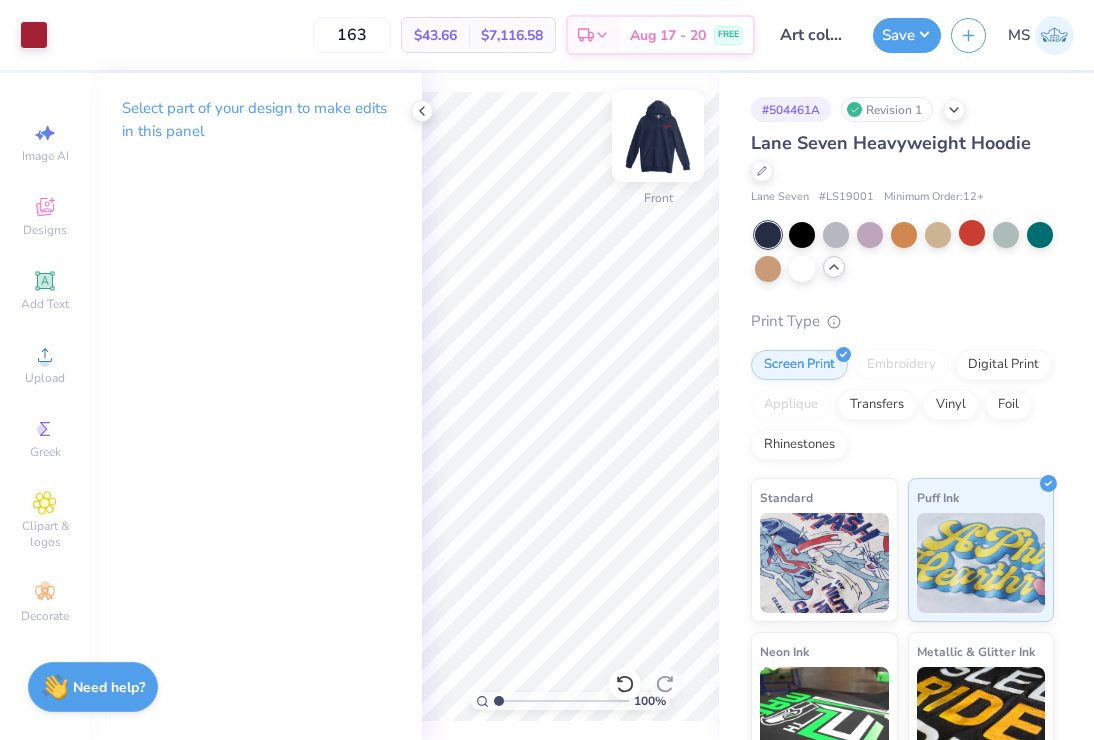 click at bounding box center [658, 136] 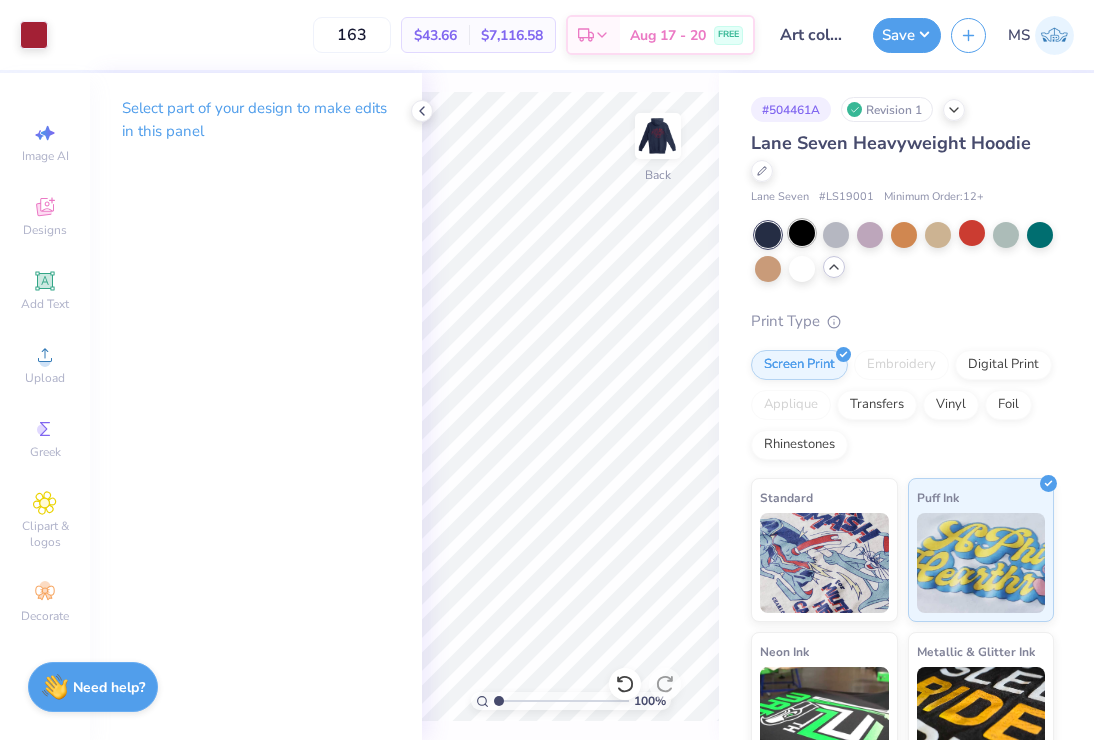 click at bounding box center (802, 233) 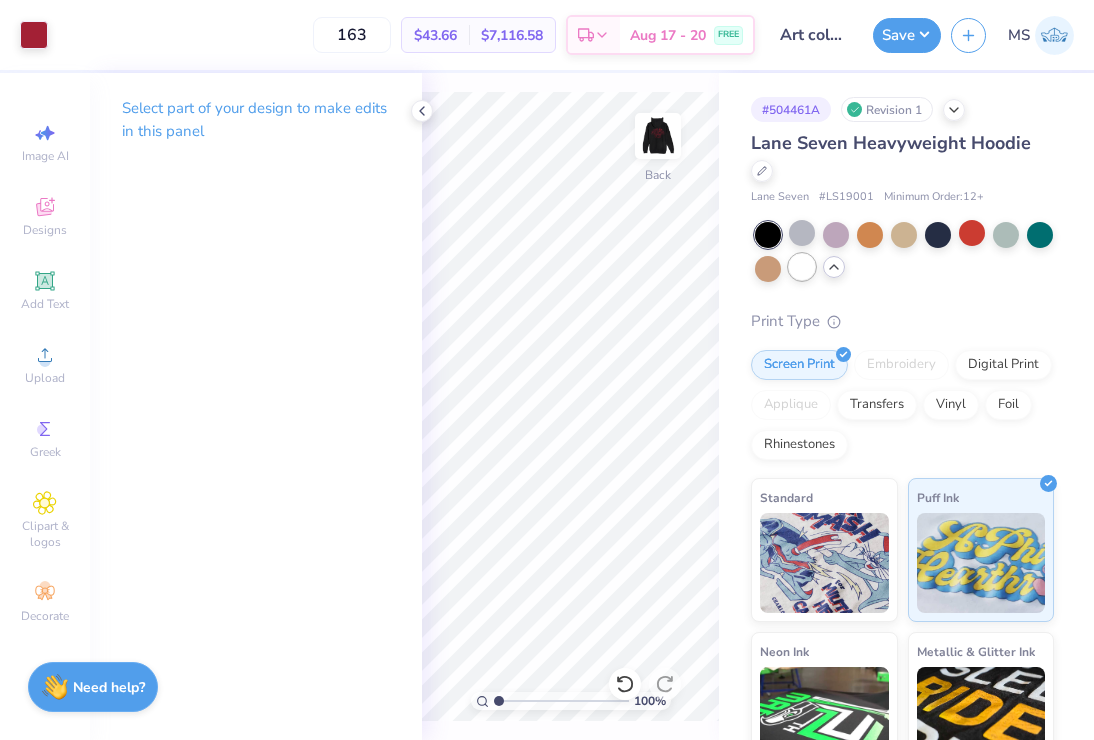 click at bounding box center (802, 267) 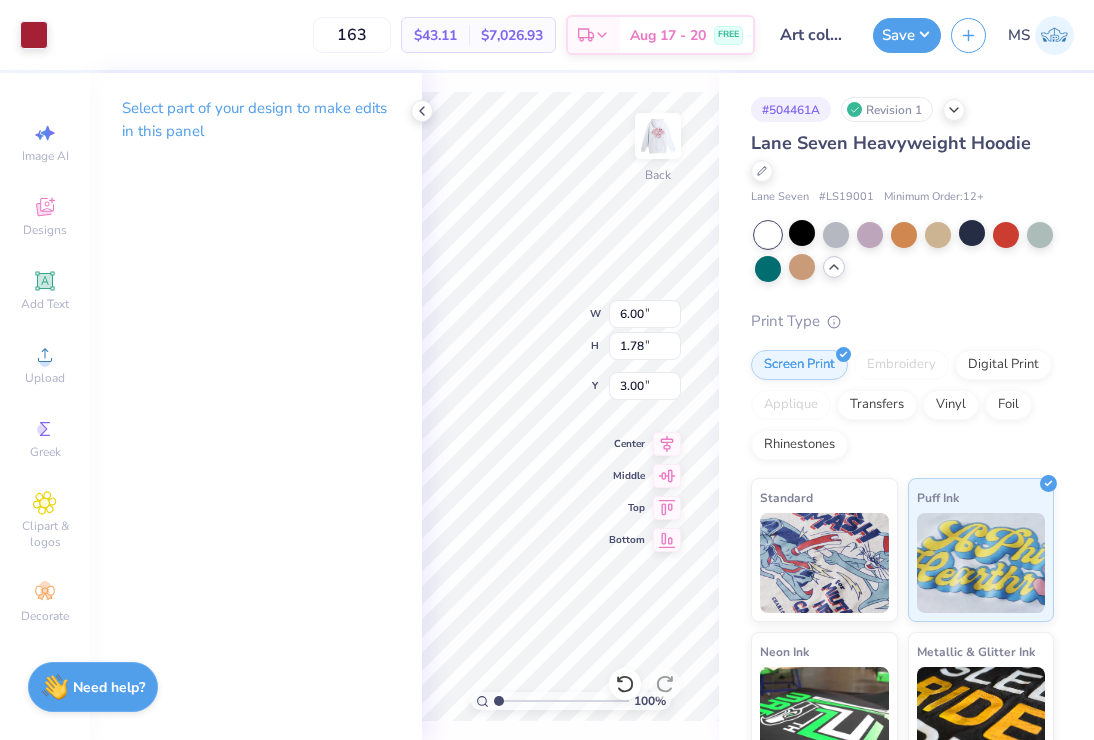 click on "100 % Back W 6.00 6.00 " H 1.78 1.78 " Y 3.00 3.00 " Center Middle Top Bottom" at bounding box center [570, 406] 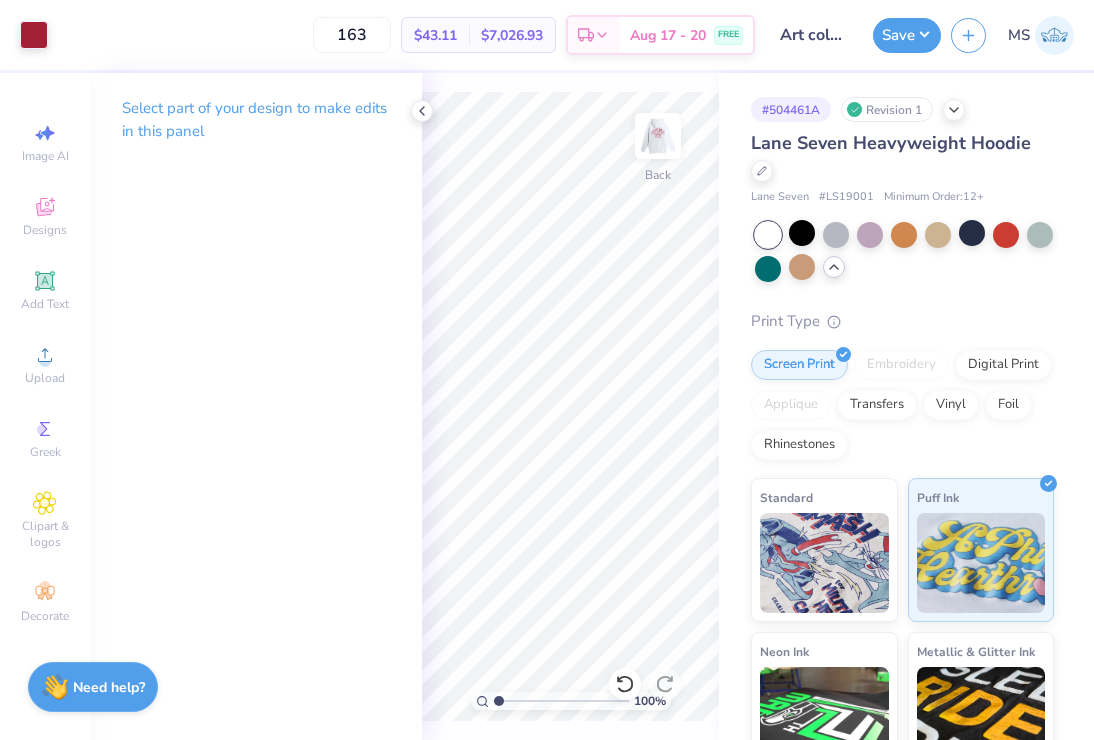 click on "100  % Back" at bounding box center [570, 406] 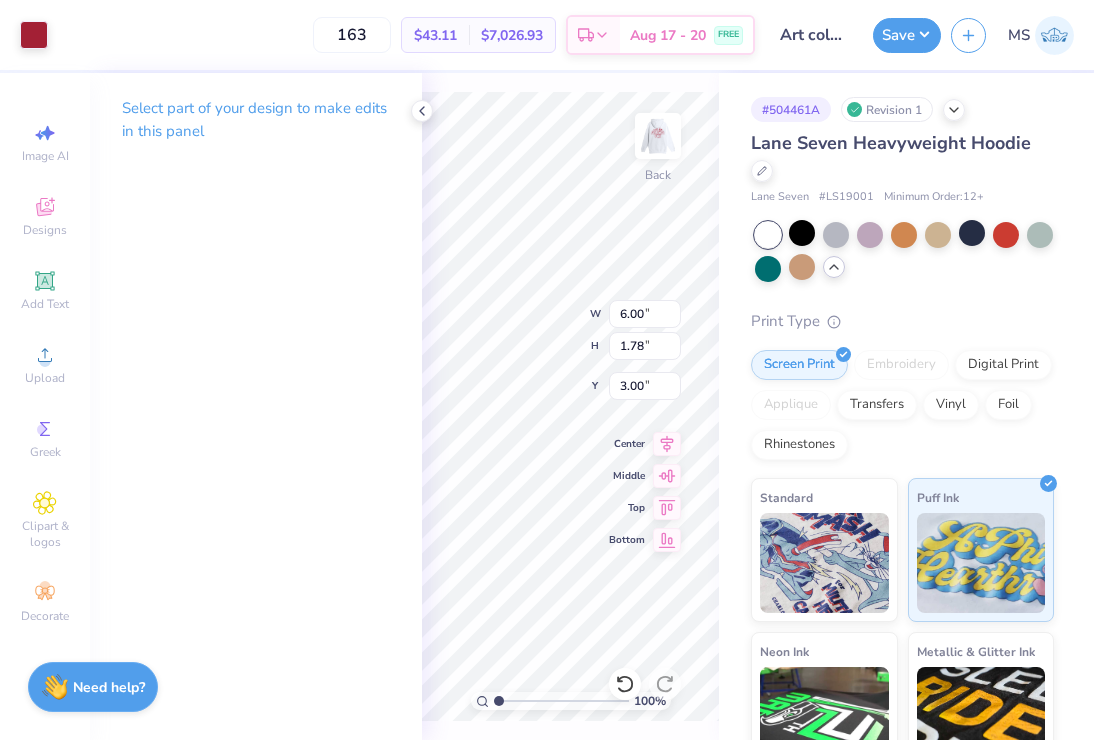 click on "100 % Back W 6.00 6.00 " H 1.78 1.78 " Y 3.00 3.00 " Center Middle Top Bottom" at bounding box center (570, 406) 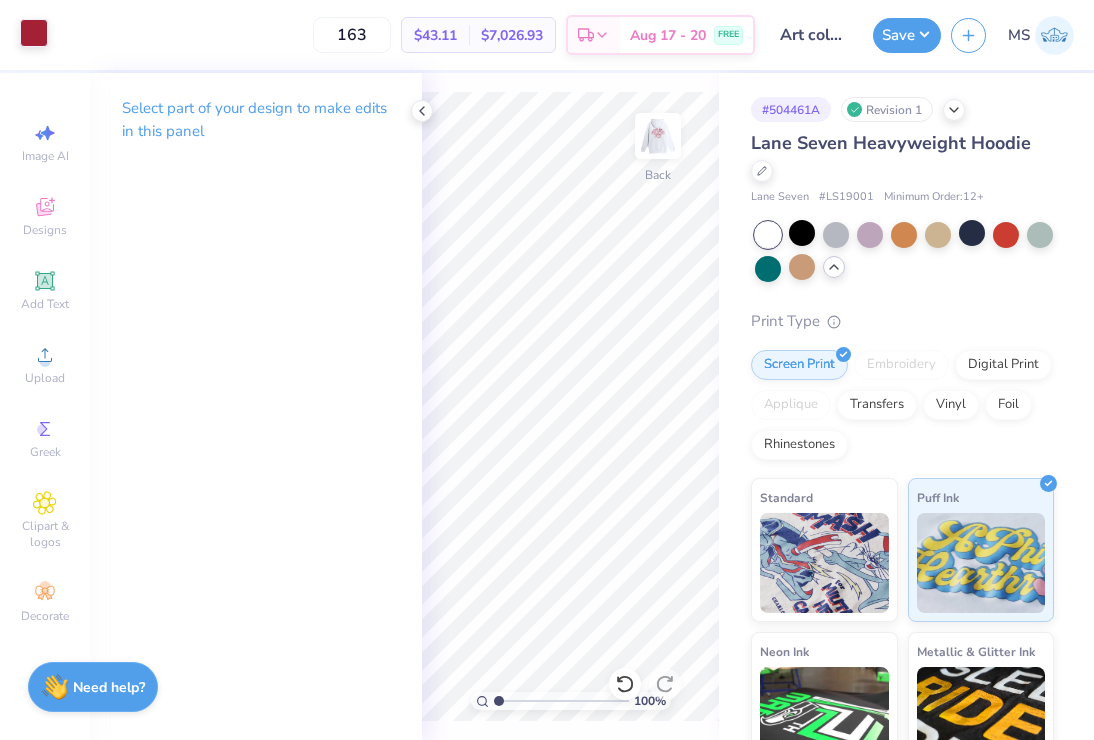 click at bounding box center [34, 33] 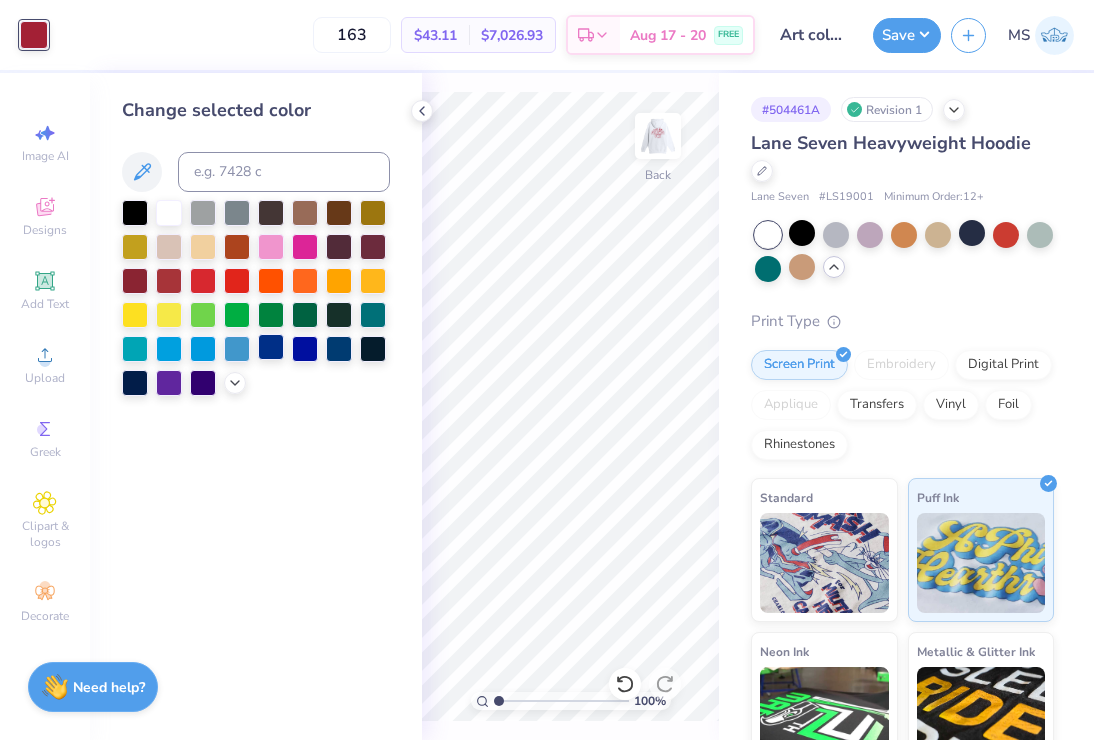 click at bounding box center (271, 347) 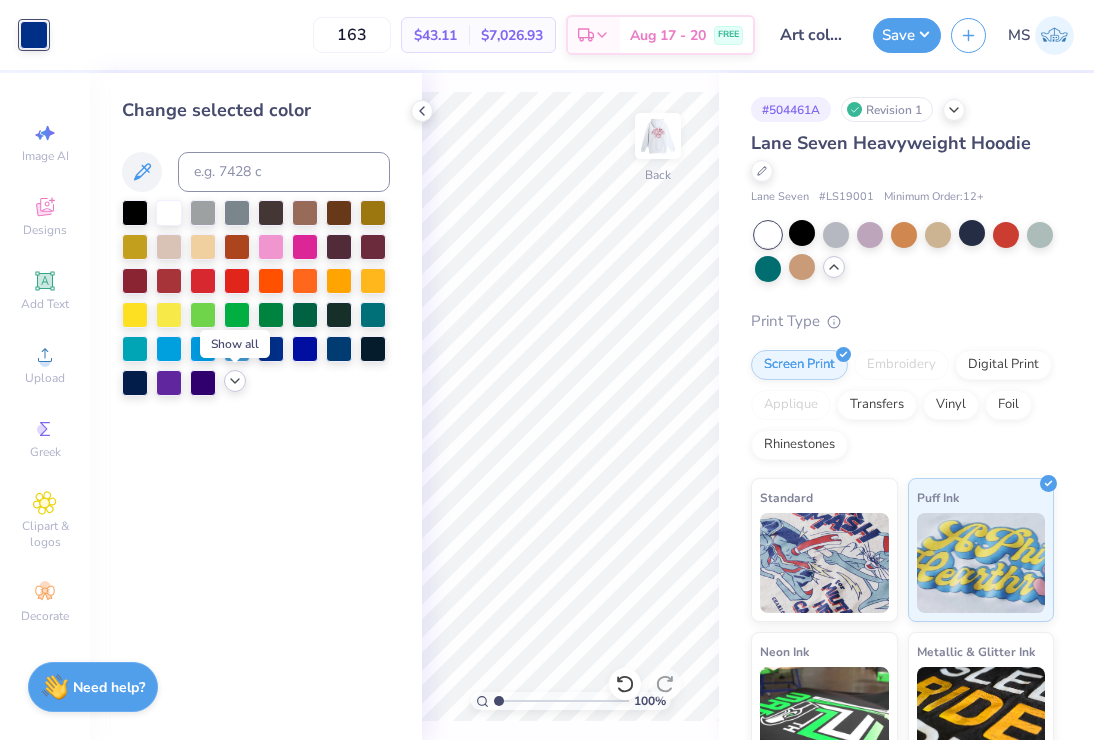 click 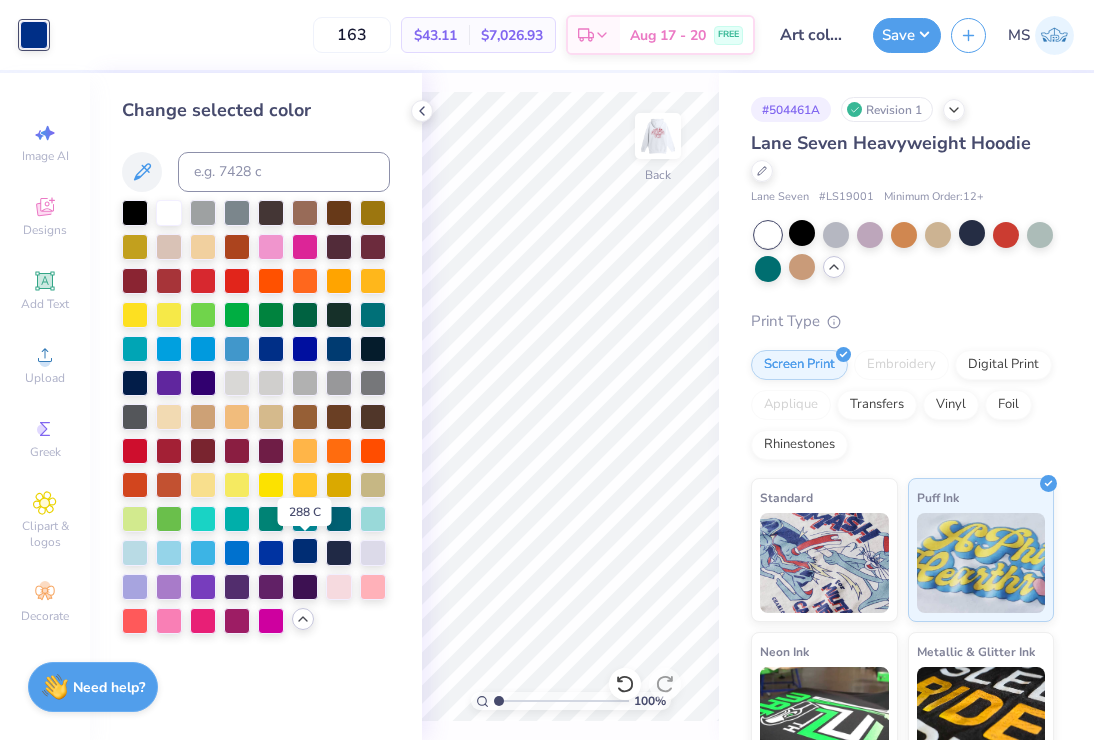 click at bounding box center [305, 551] 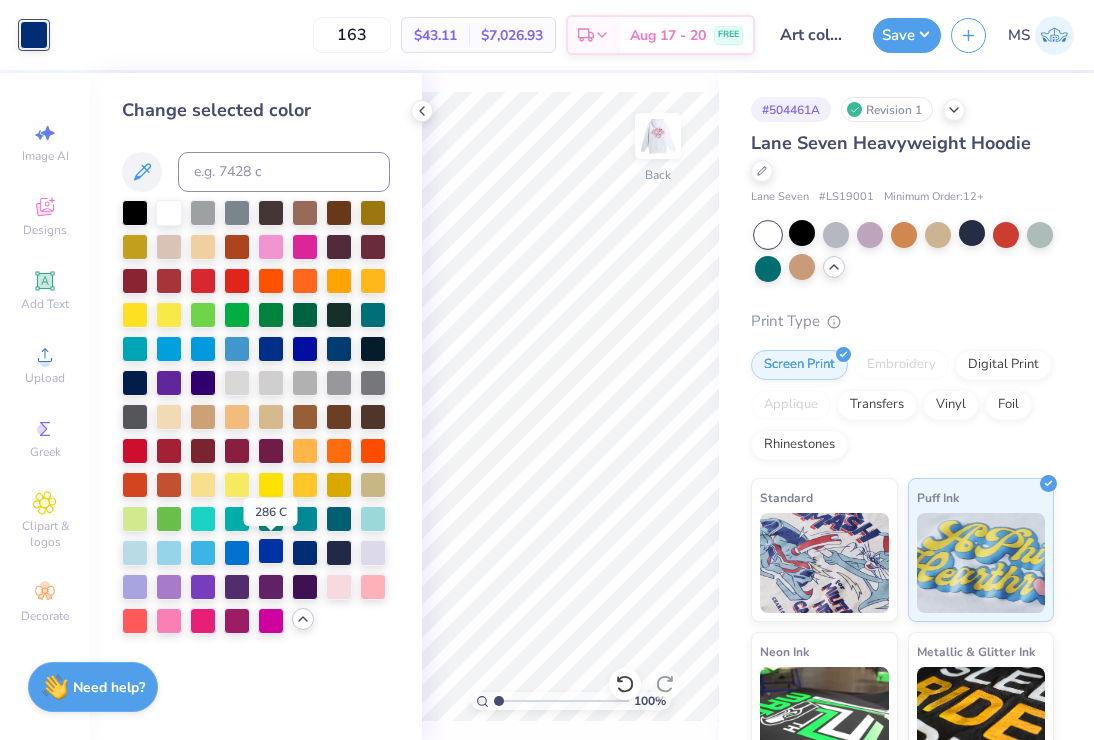 click at bounding box center (271, 551) 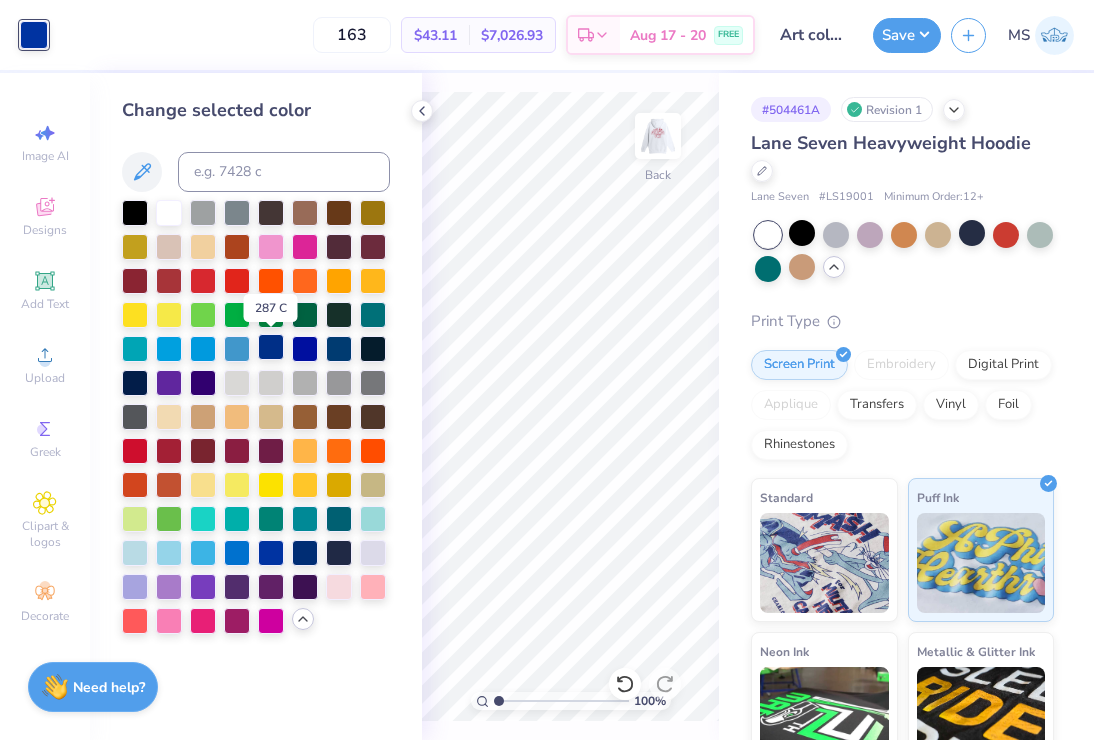 click at bounding box center [271, 347] 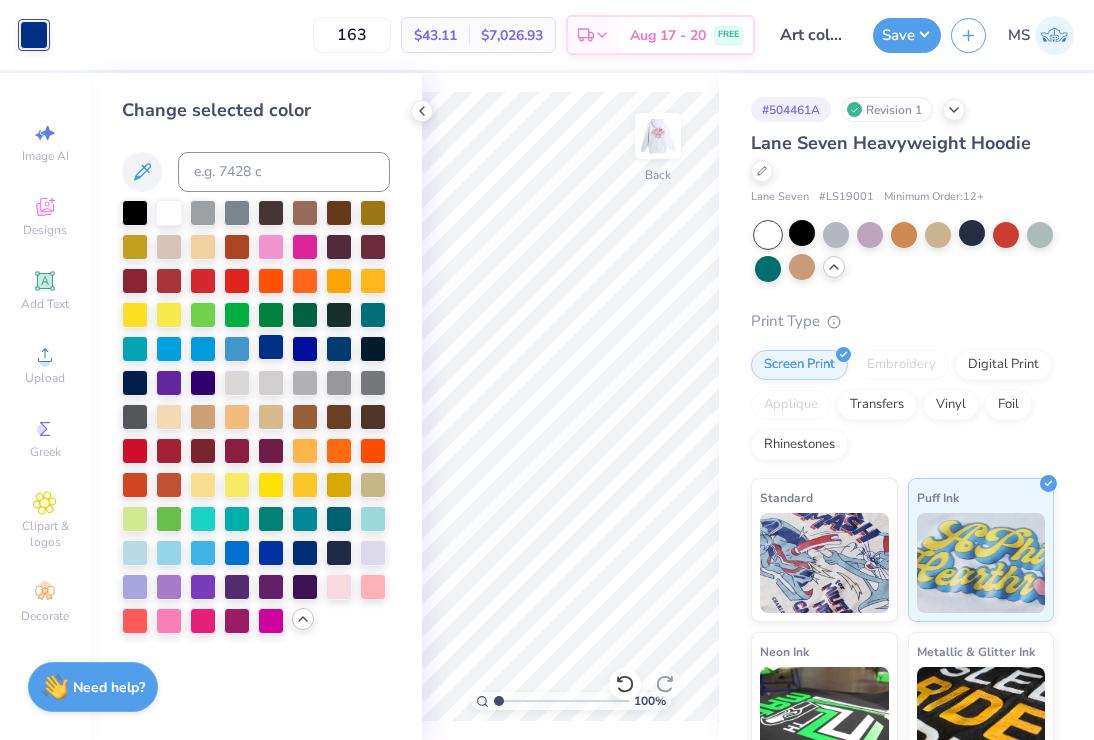 click at bounding box center (271, 347) 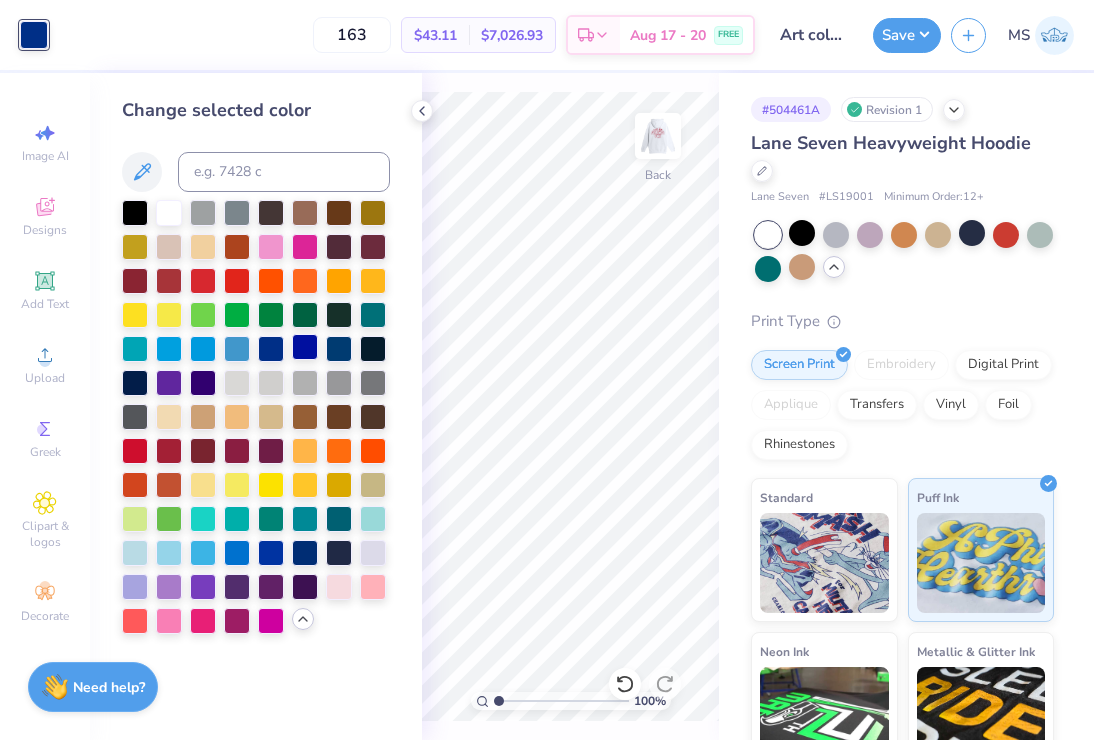 click at bounding box center [305, 347] 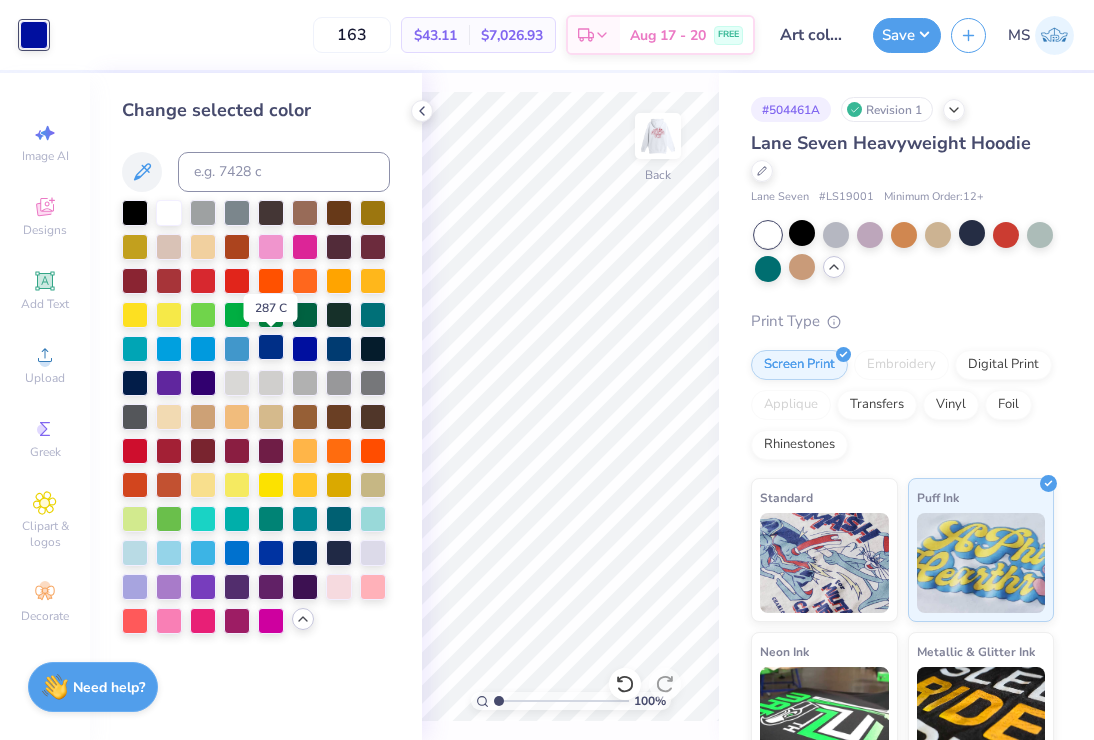 click at bounding box center (271, 347) 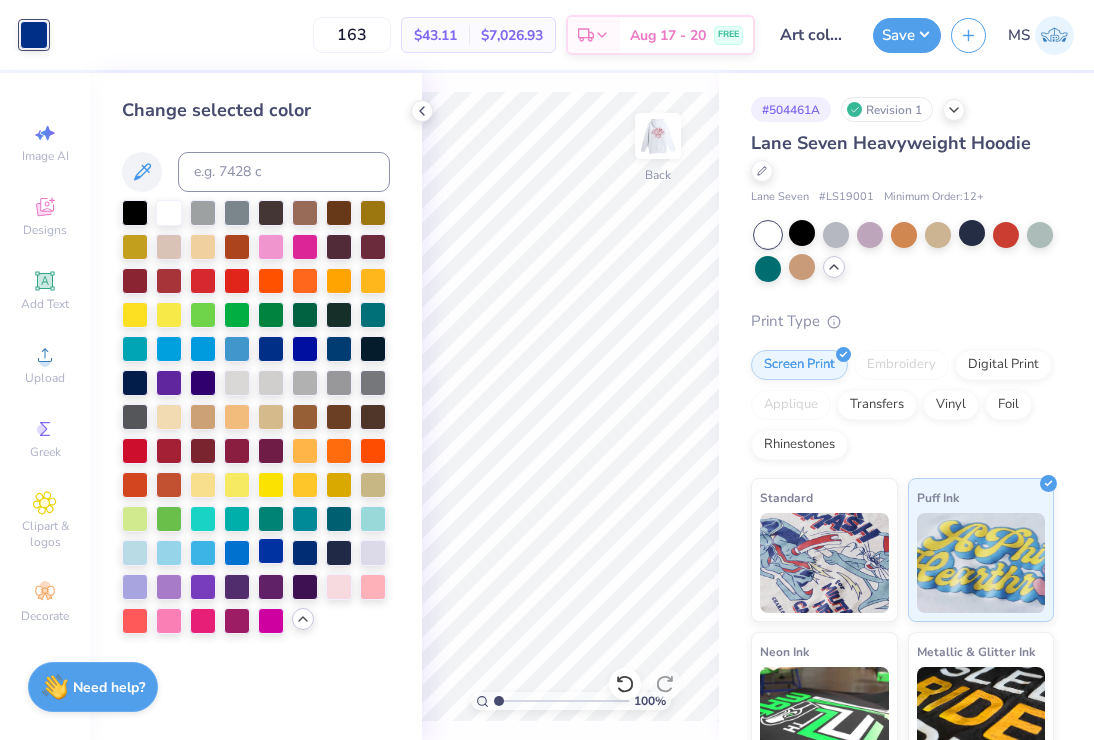 click at bounding box center (271, 551) 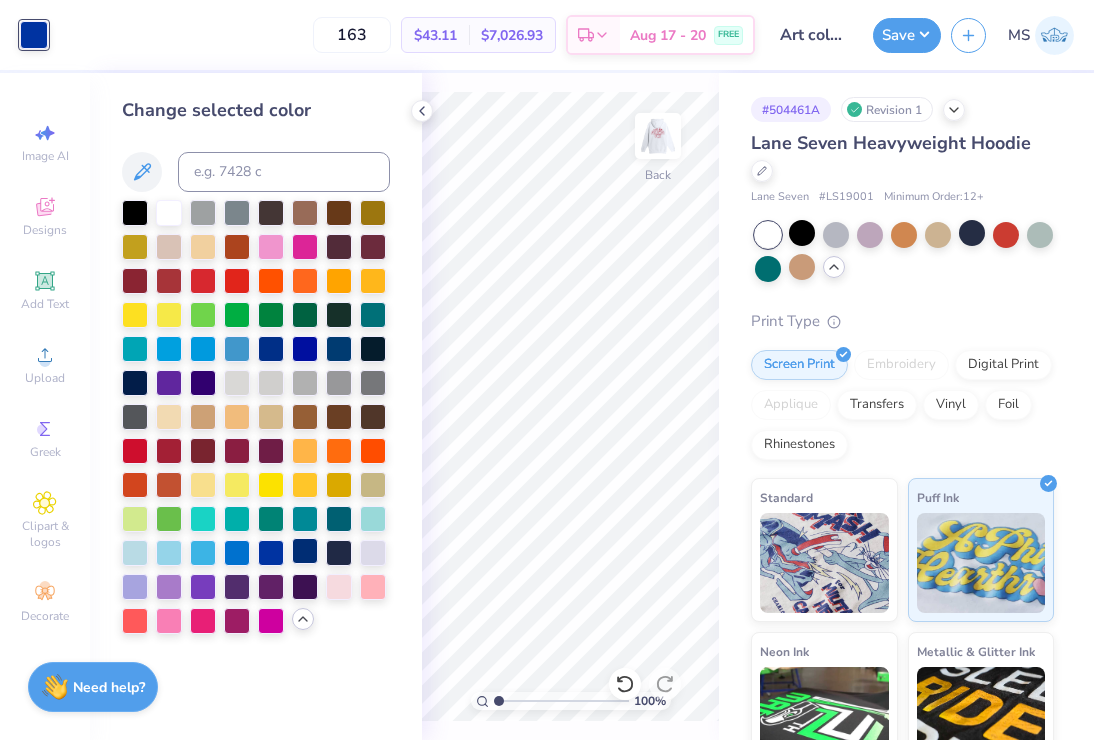 click at bounding box center [305, 551] 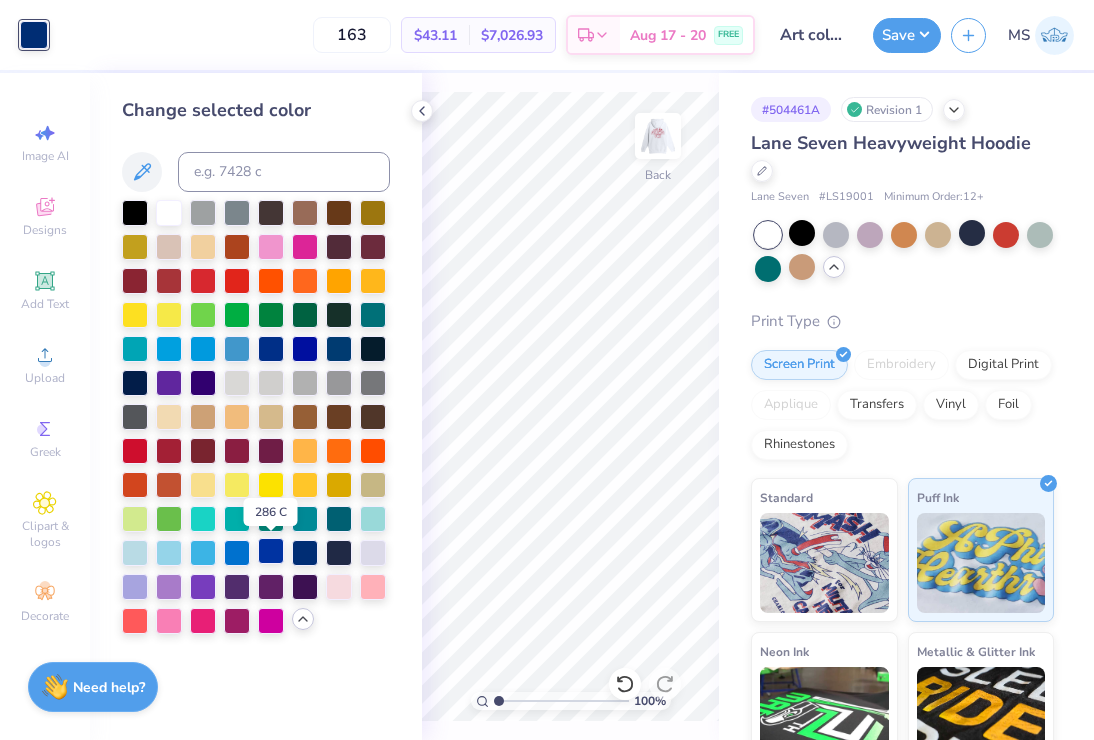 click at bounding box center [271, 551] 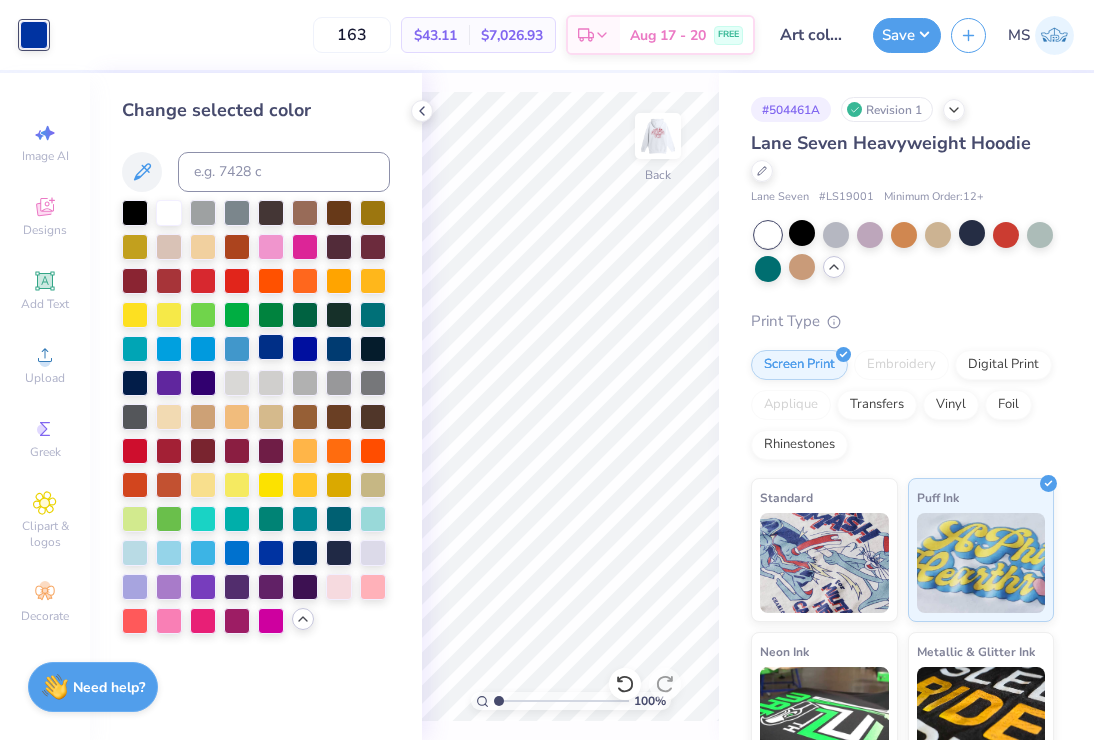 click at bounding box center (271, 347) 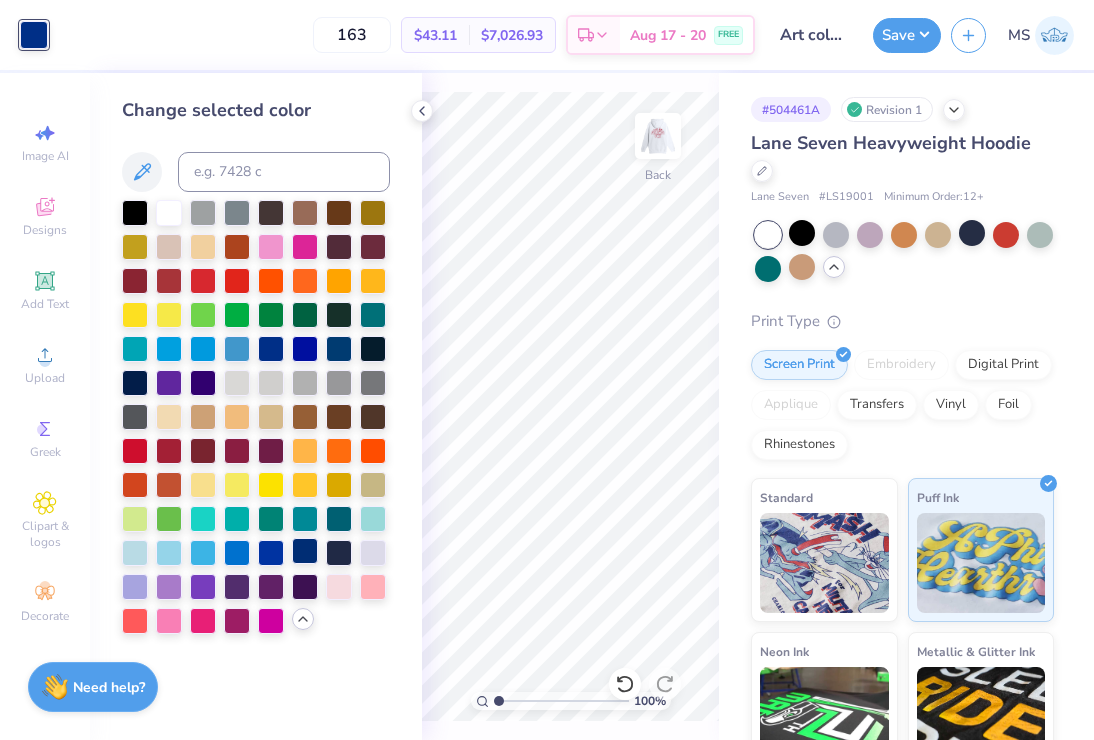 click at bounding box center [305, 551] 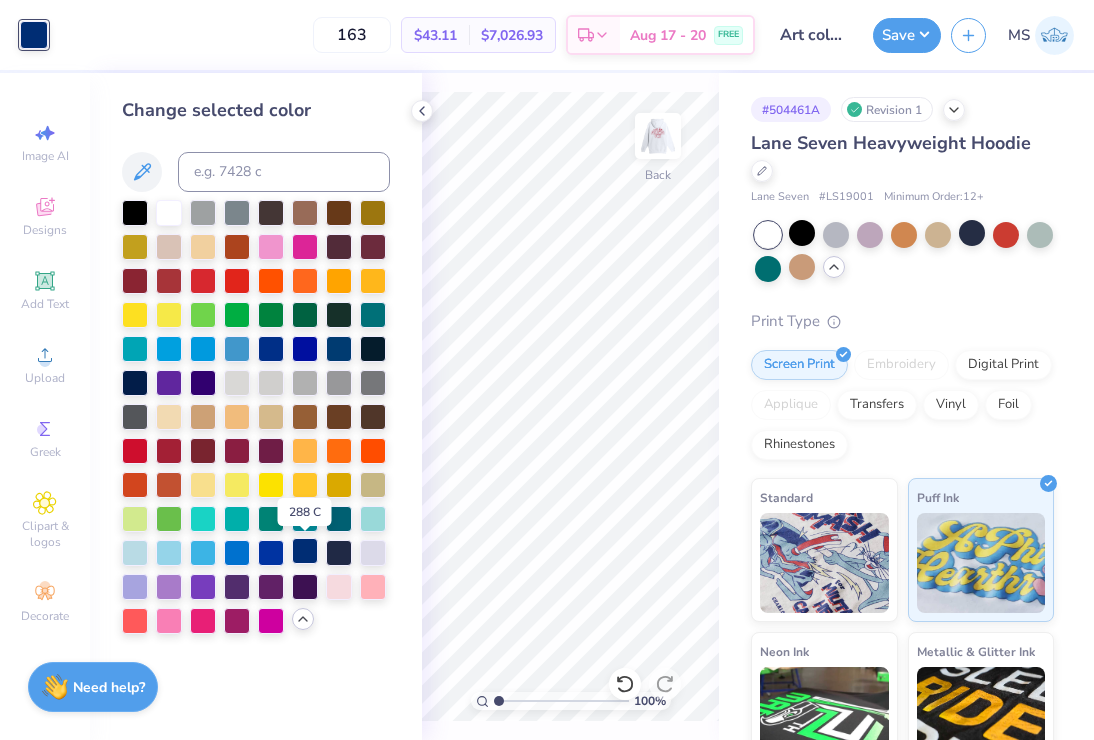 click at bounding box center (305, 551) 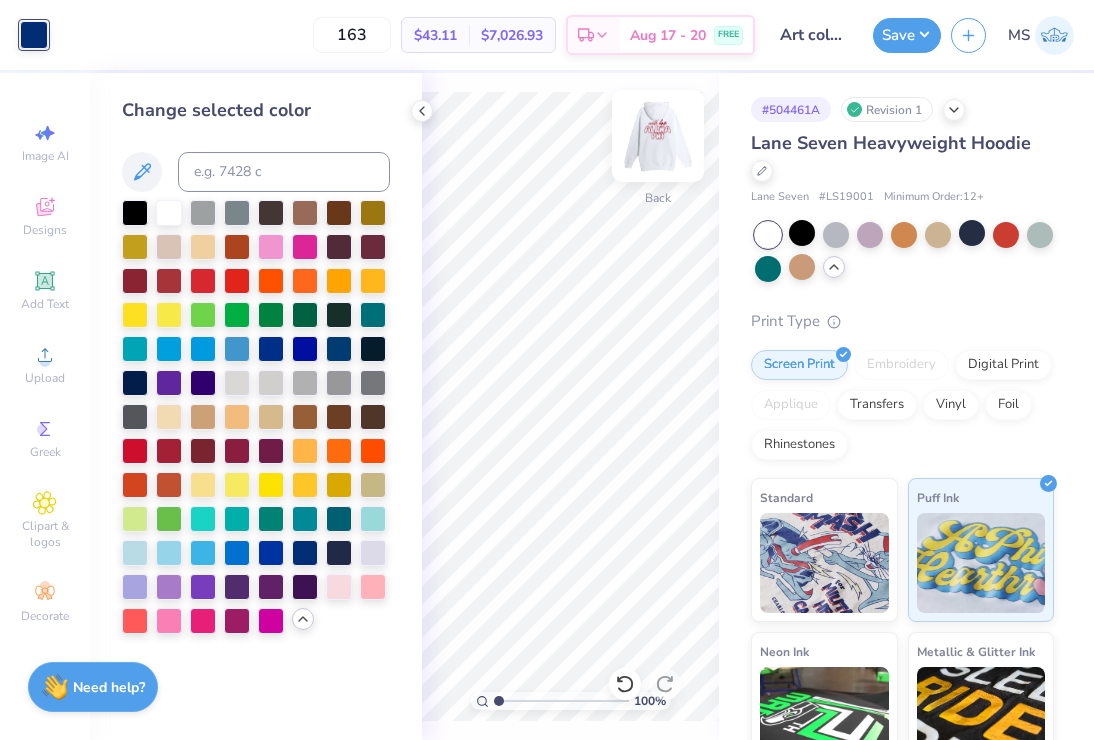 click at bounding box center (658, 136) 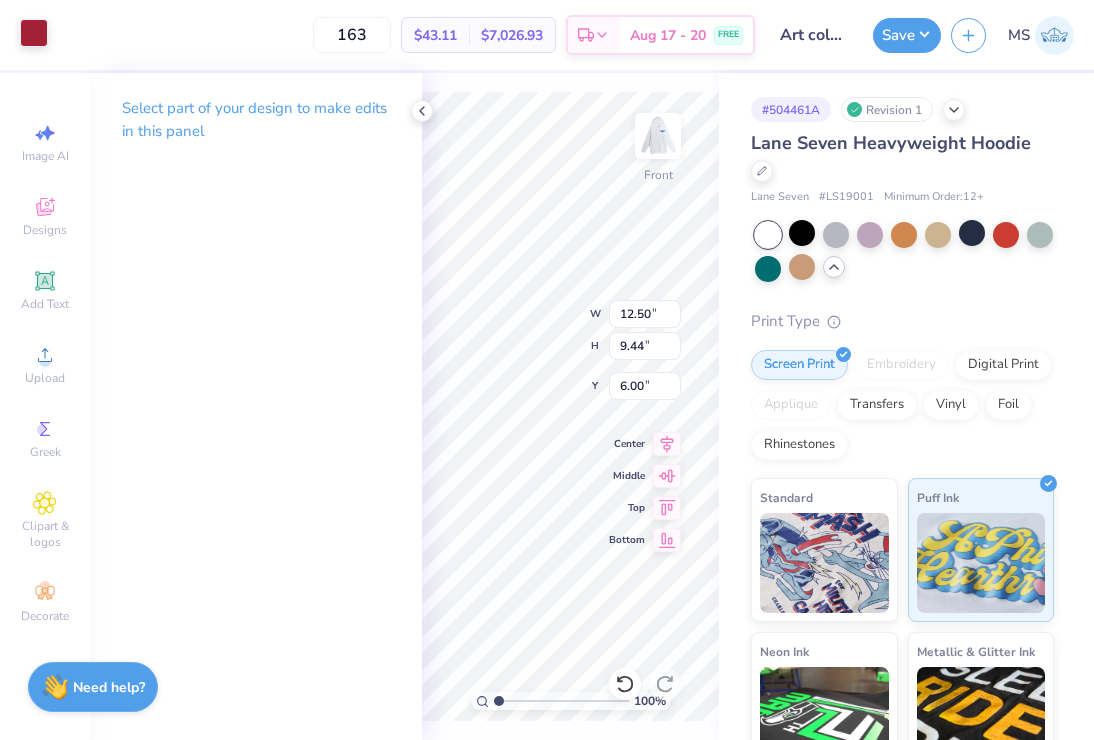 click at bounding box center (34, 33) 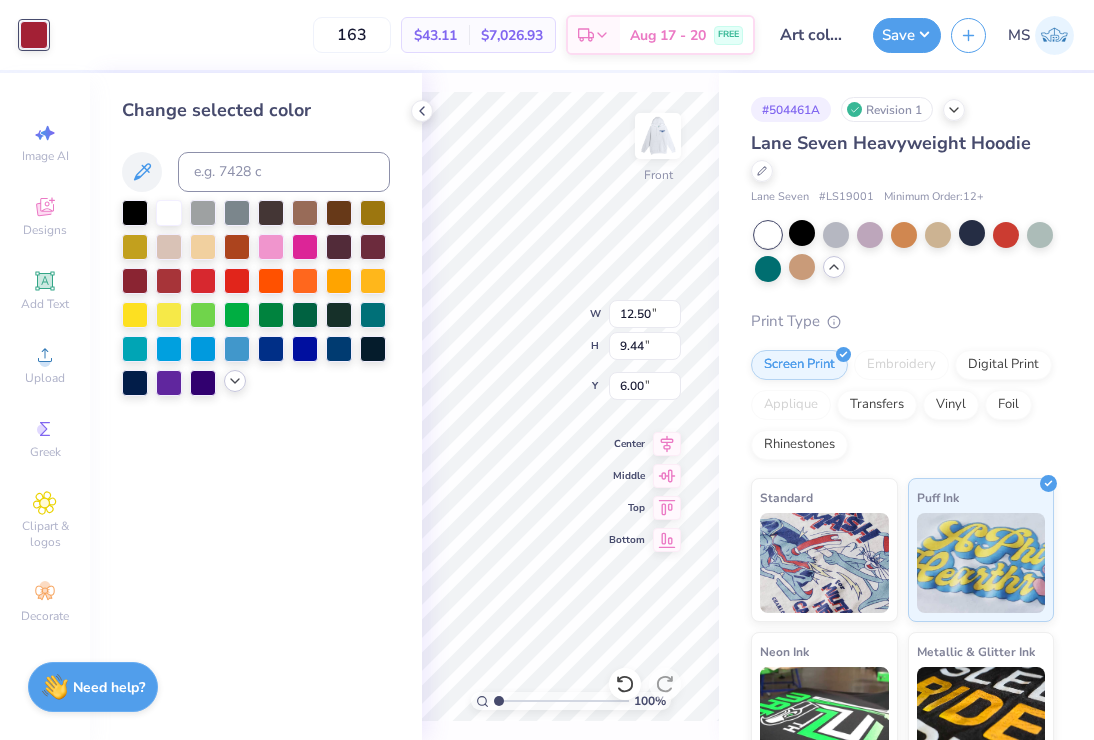 click 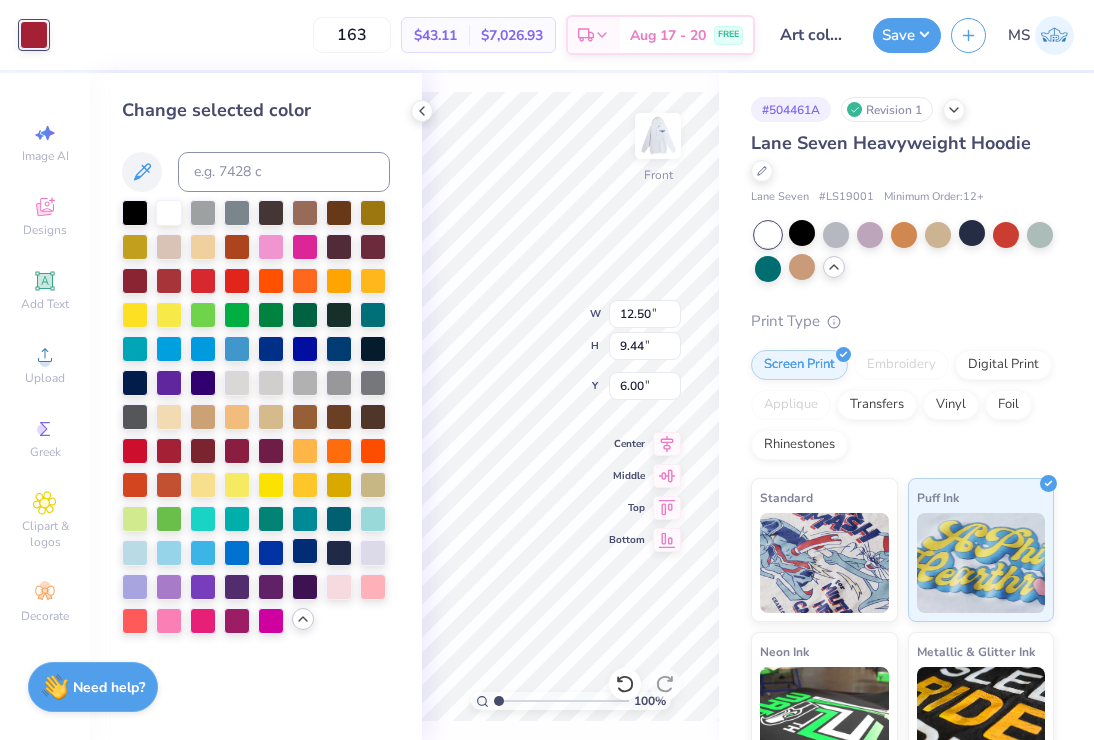 click at bounding box center (305, 551) 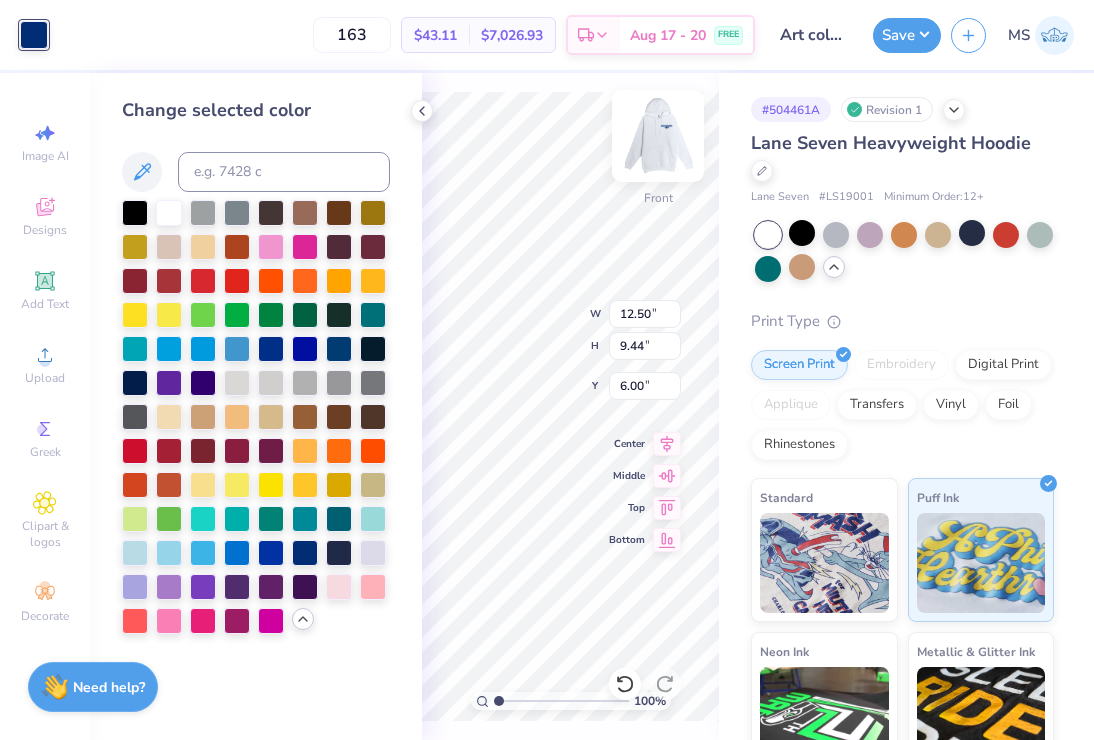 click at bounding box center (658, 136) 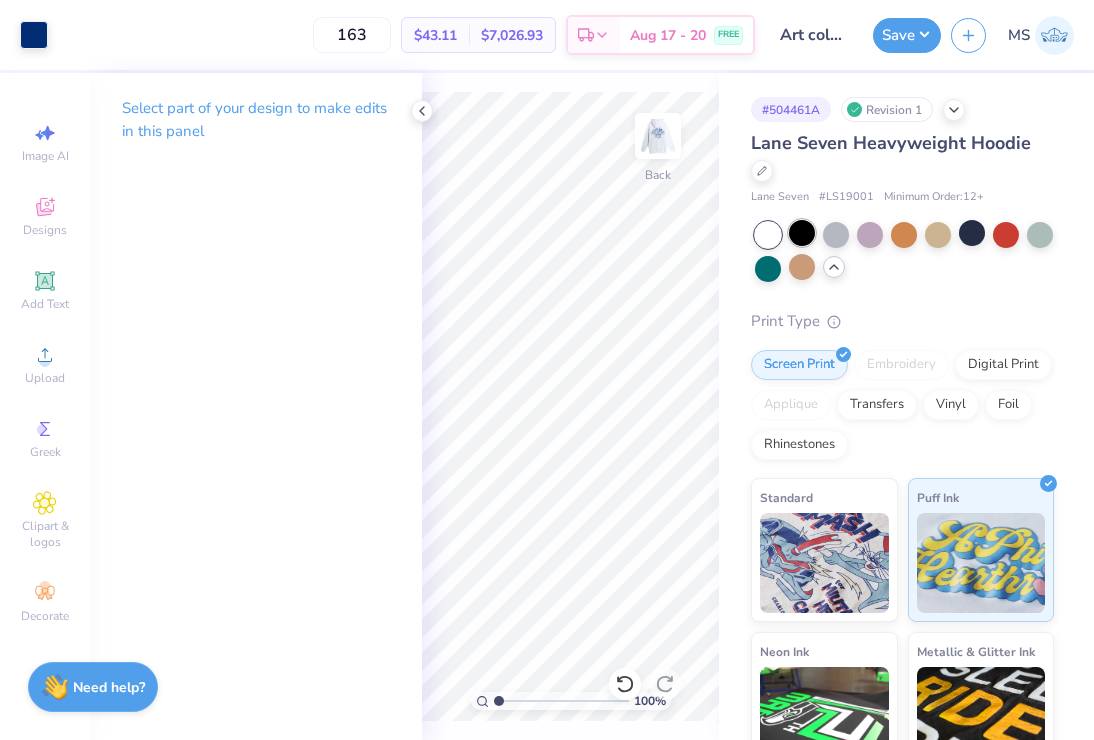 click at bounding box center (802, 233) 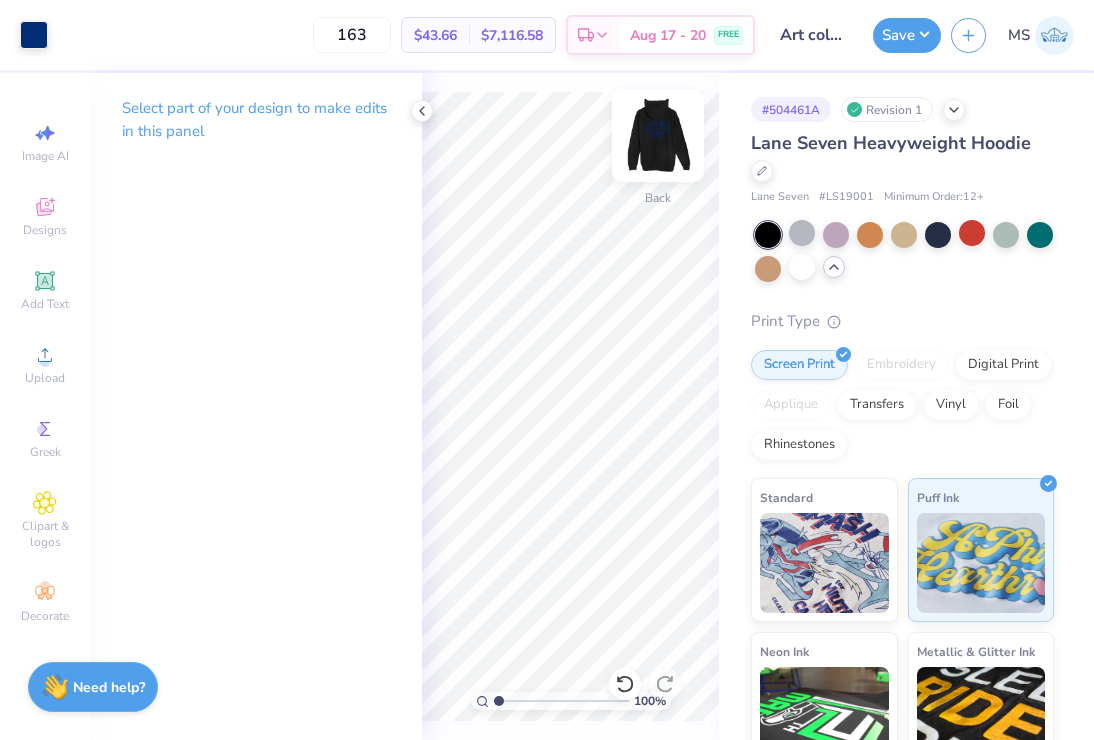 click at bounding box center (658, 136) 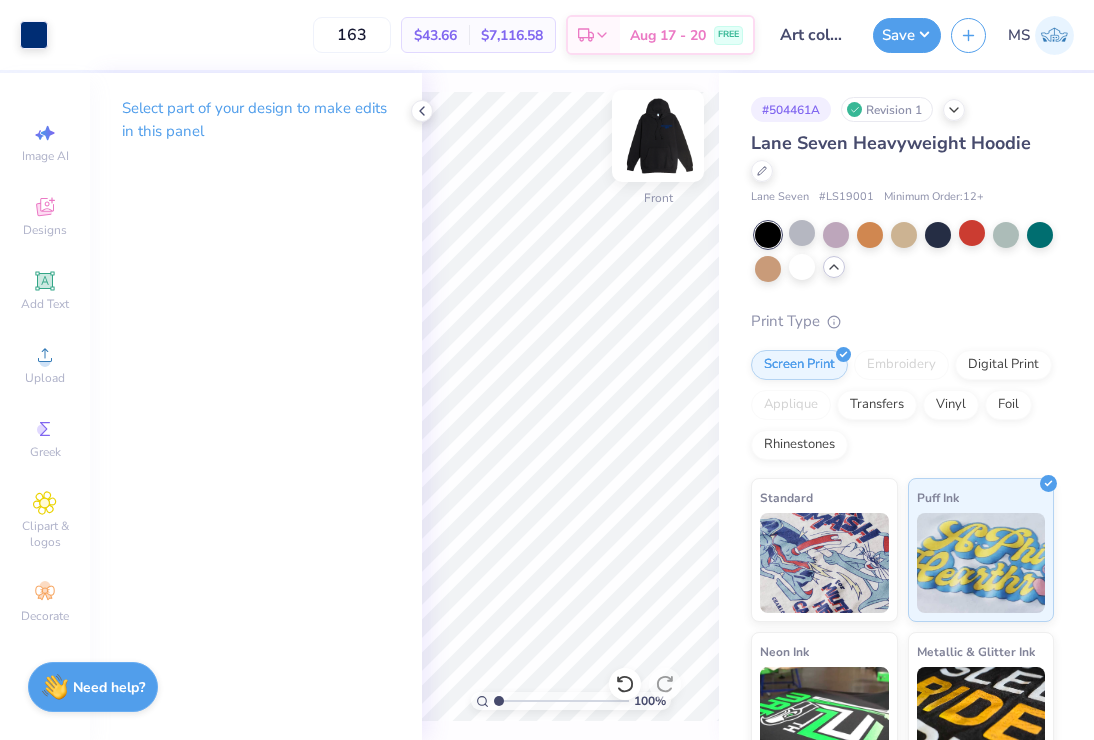 click at bounding box center (658, 136) 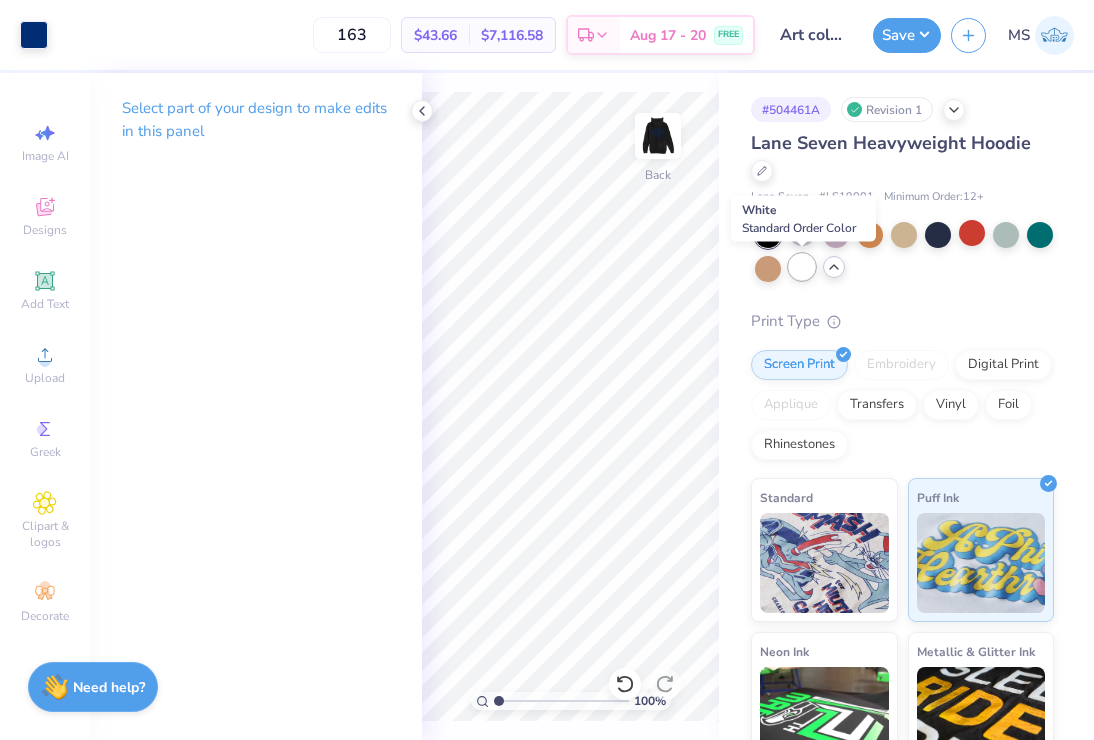 click at bounding box center (802, 267) 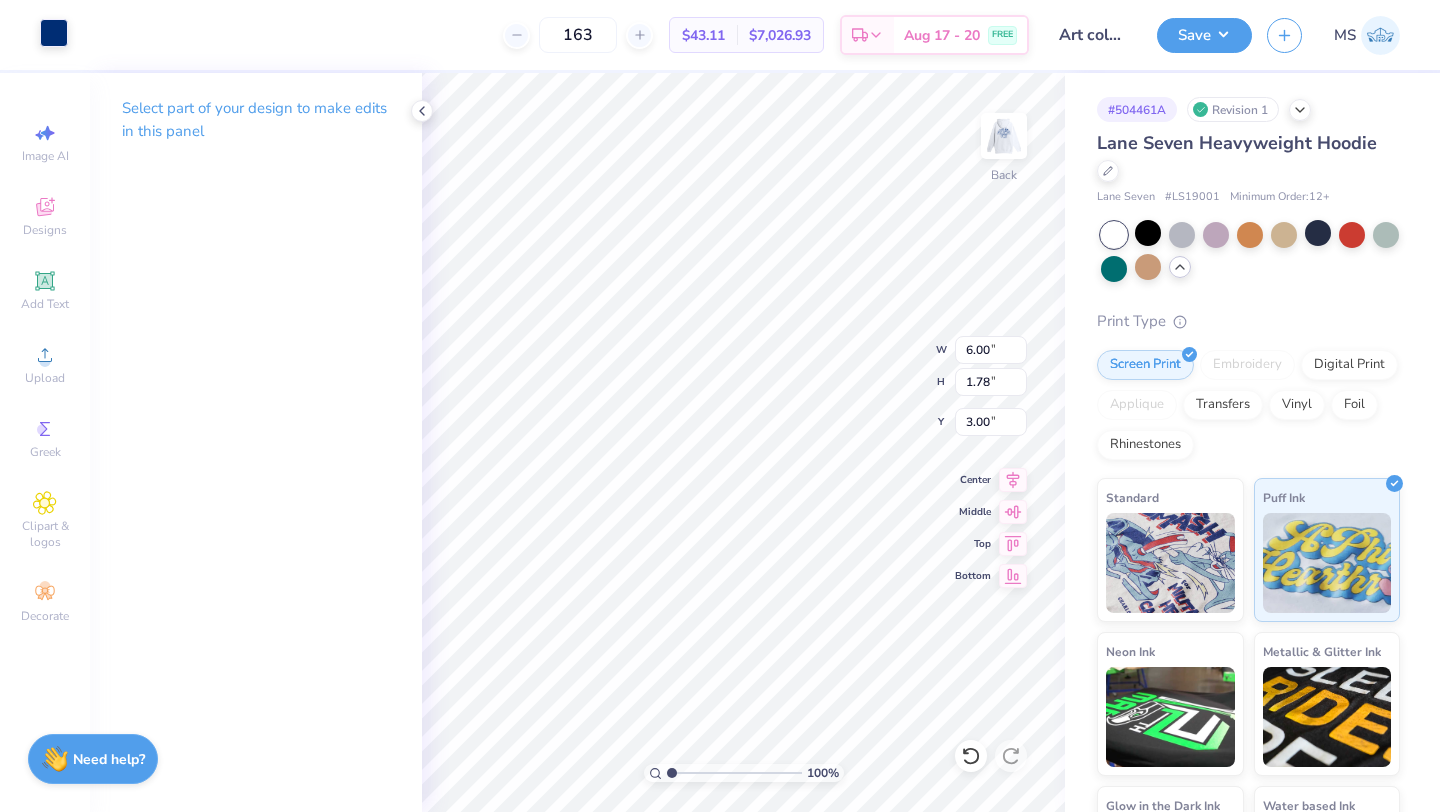 click at bounding box center (54, 33) 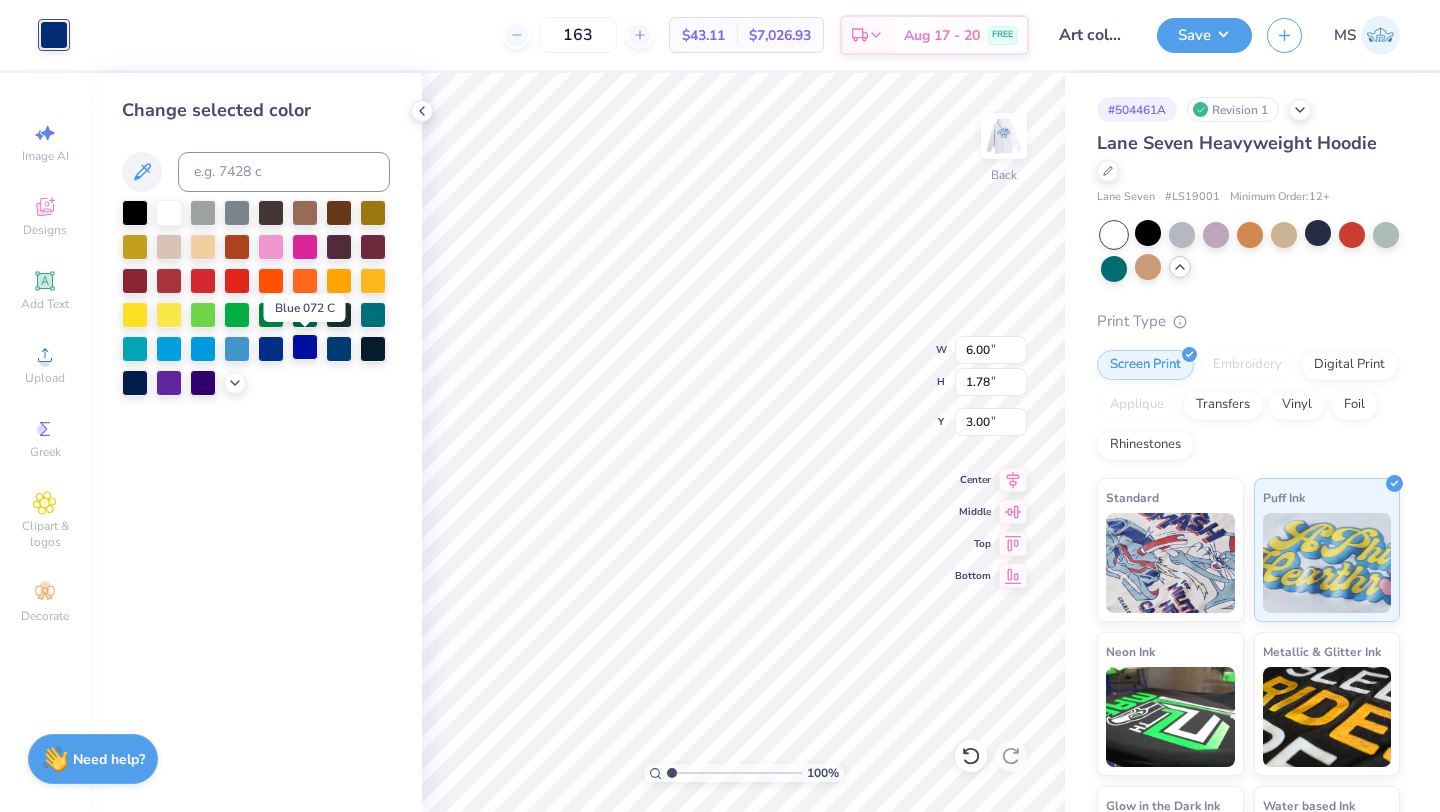 click at bounding box center (305, 347) 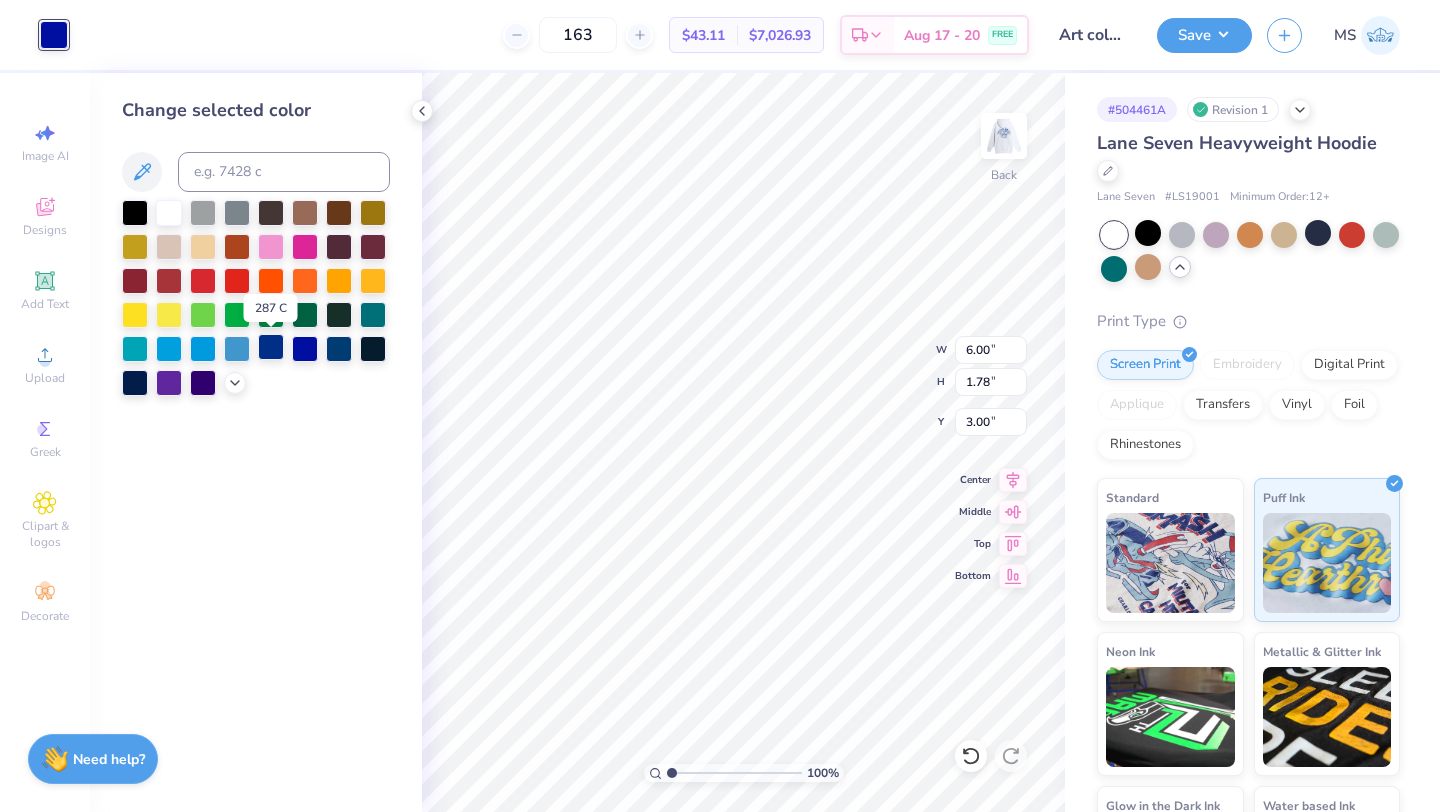 click at bounding box center (271, 347) 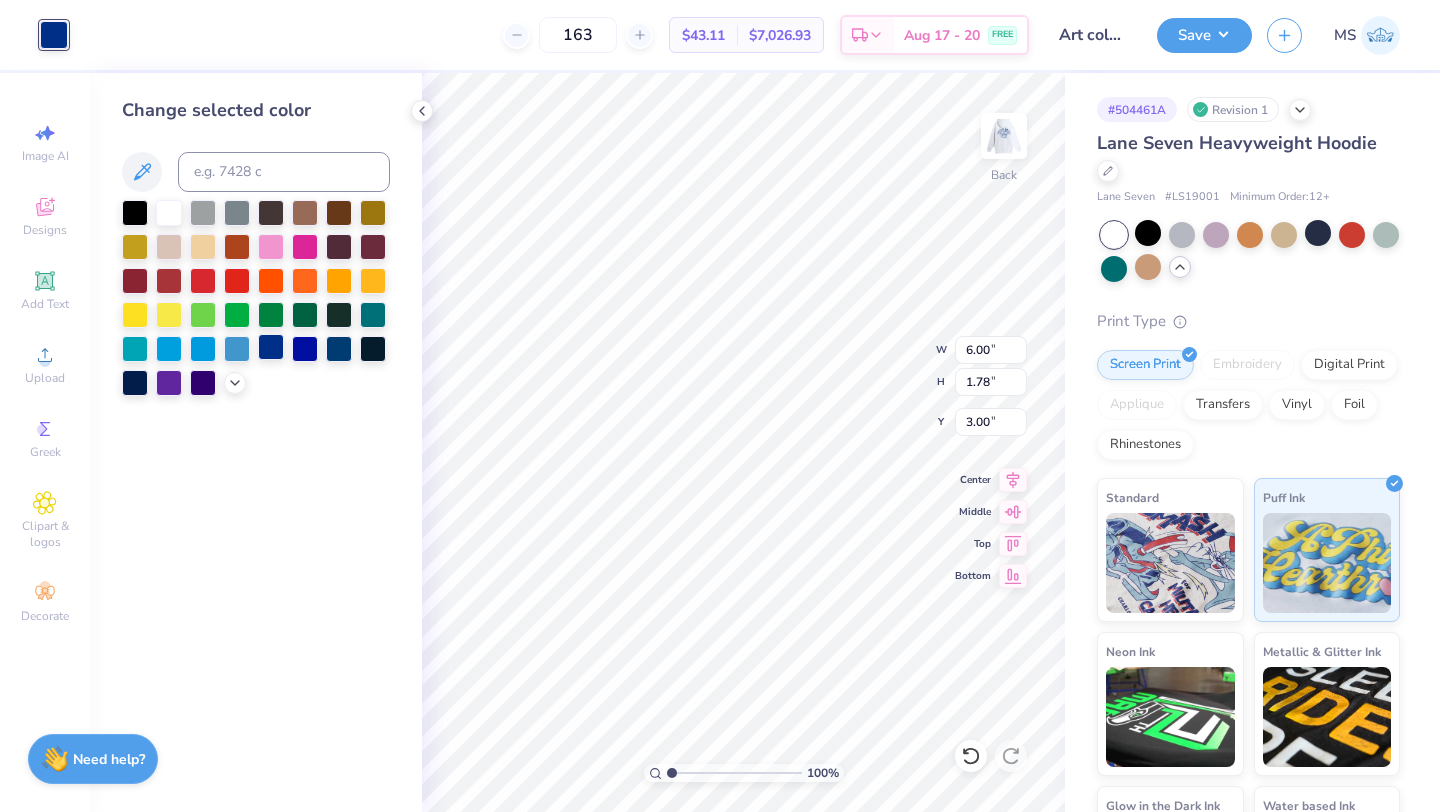 click at bounding box center [271, 347] 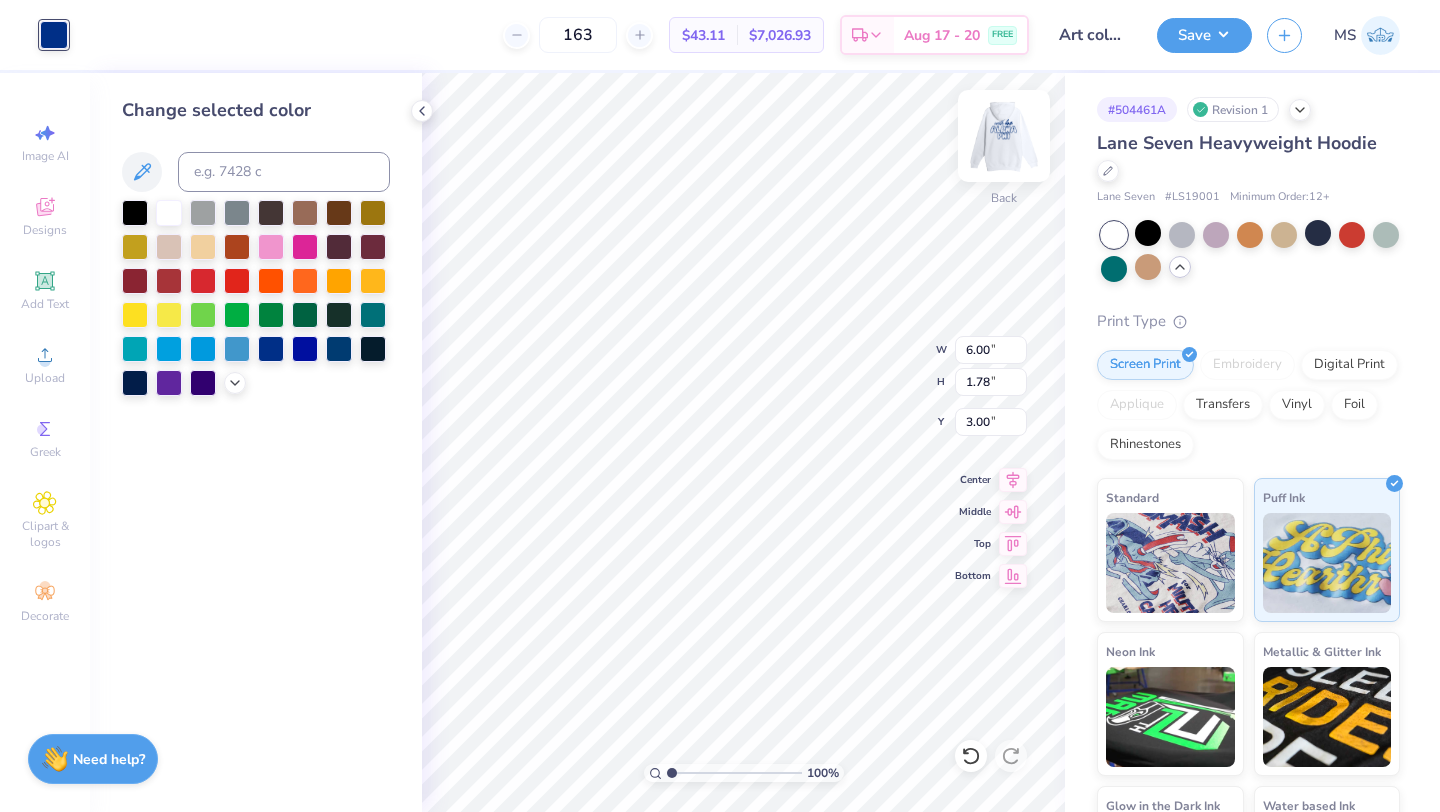 click at bounding box center [1004, 136] 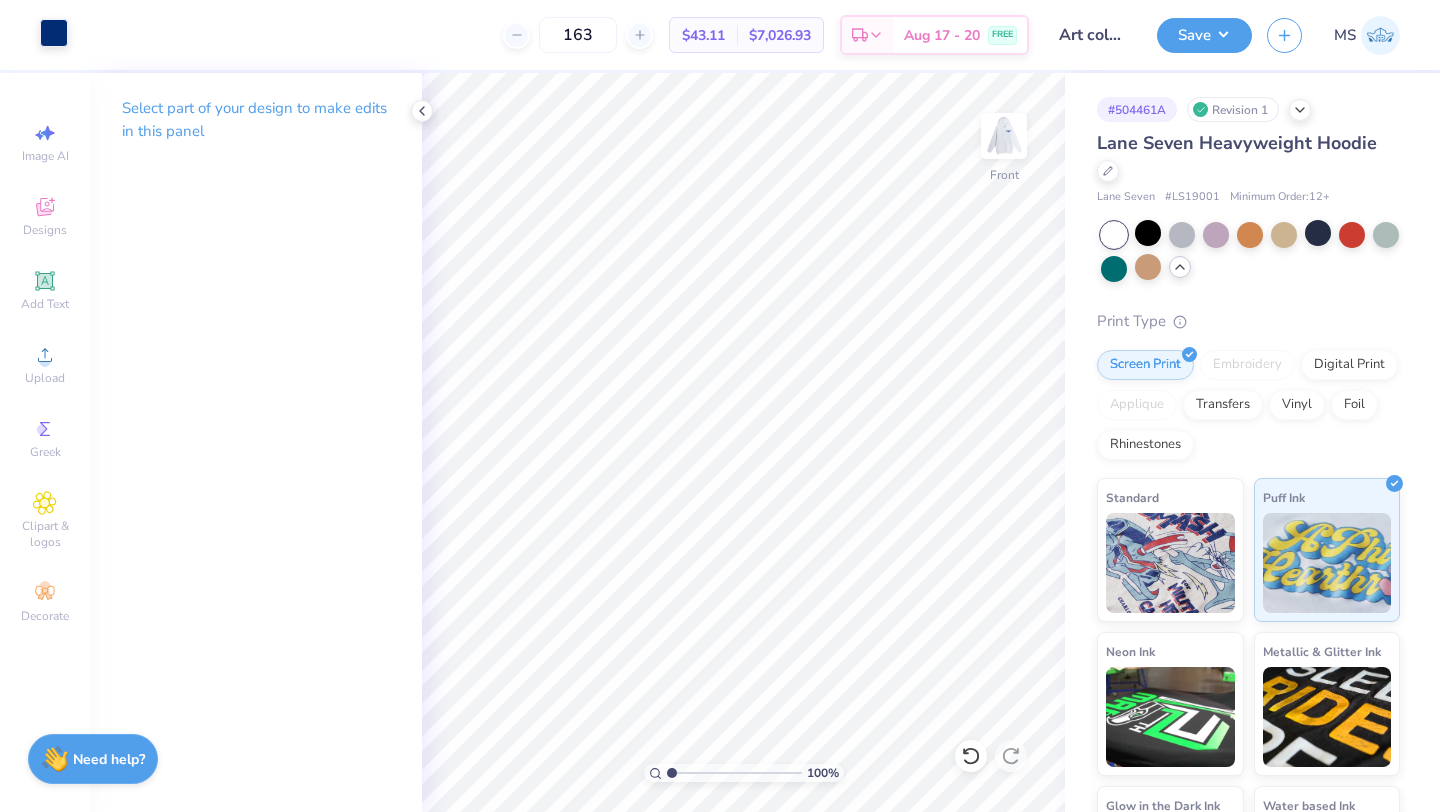 click at bounding box center [54, 33] 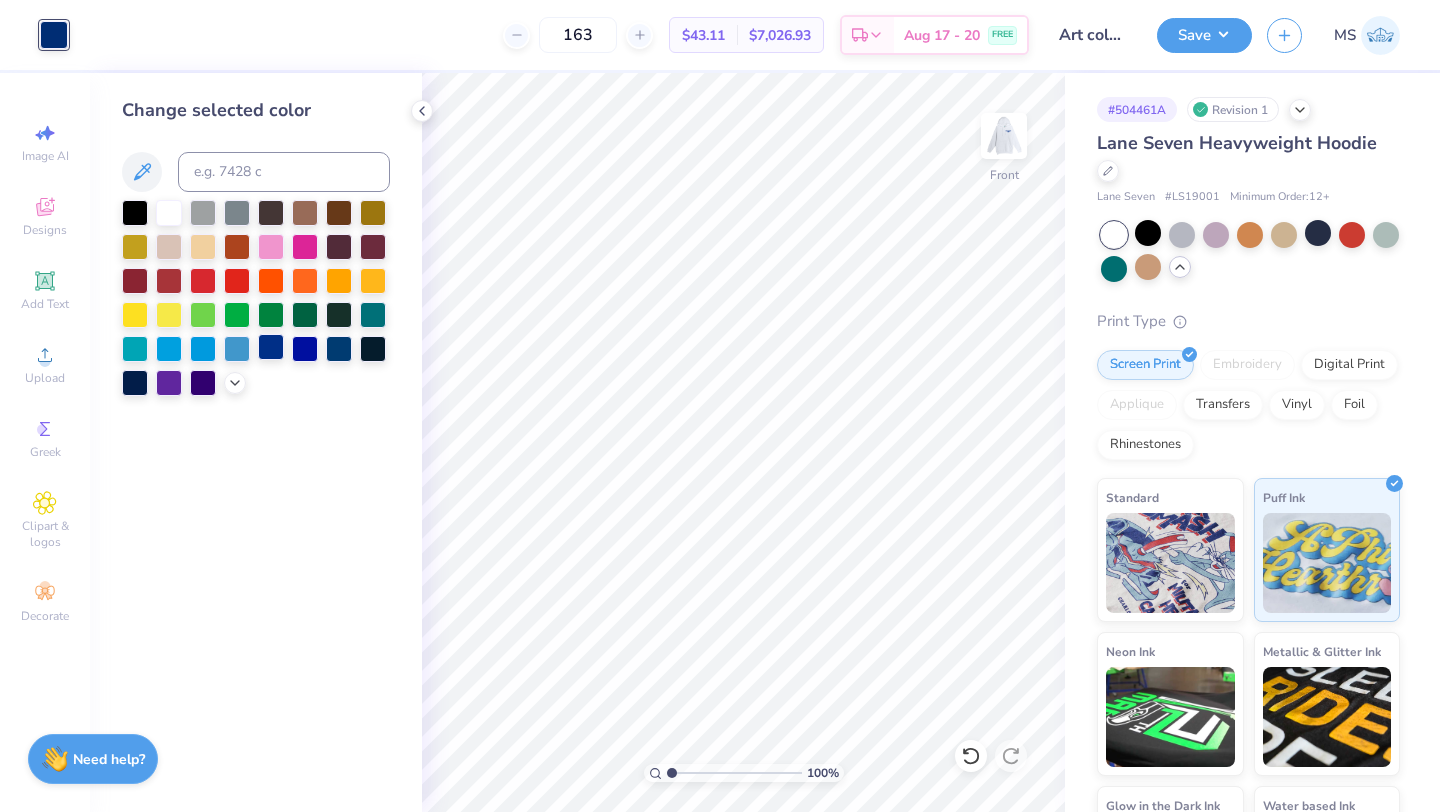 click at bounding box center (271, 347) 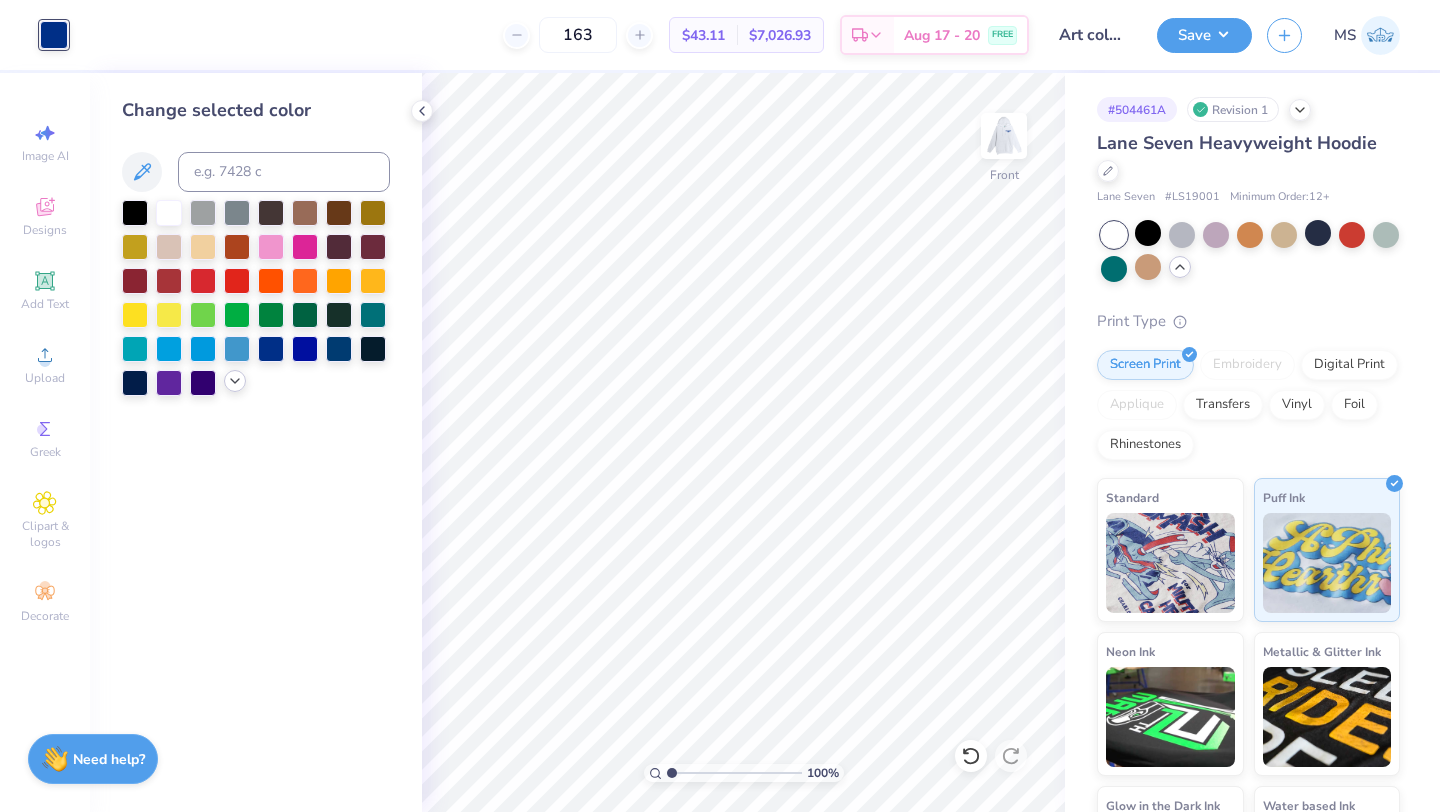 click 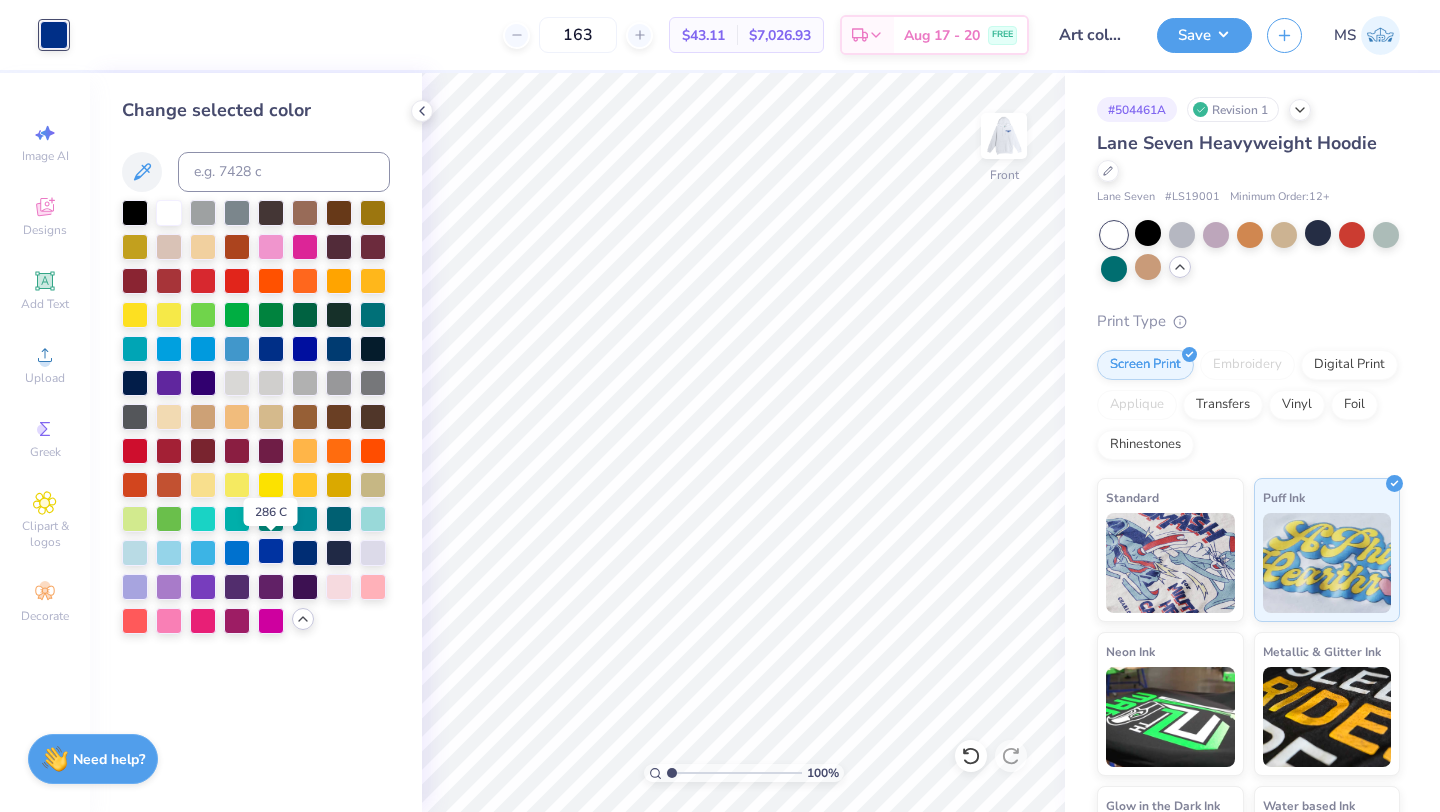 click at bounding box center (271, 551) 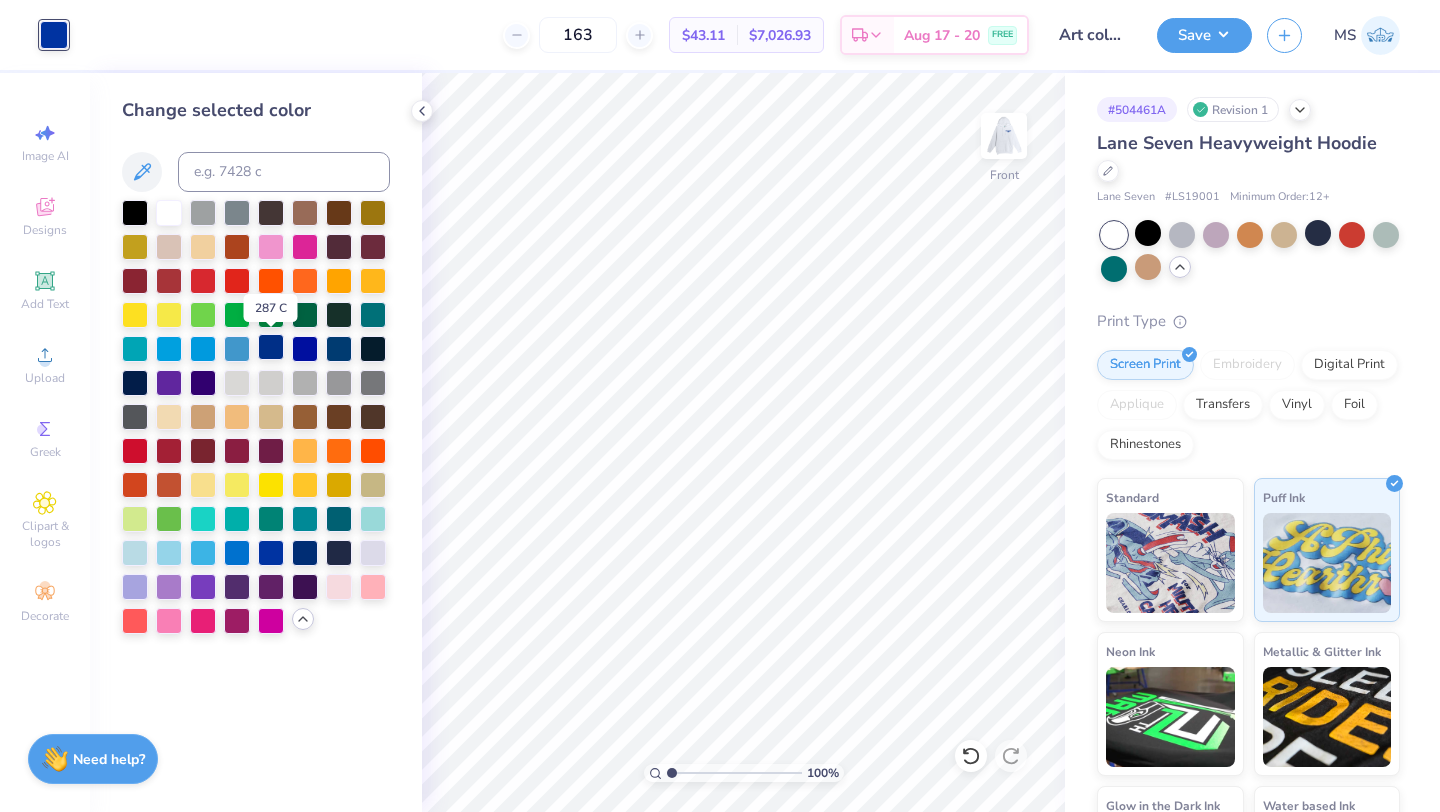 click at bounding box center [271, 347] 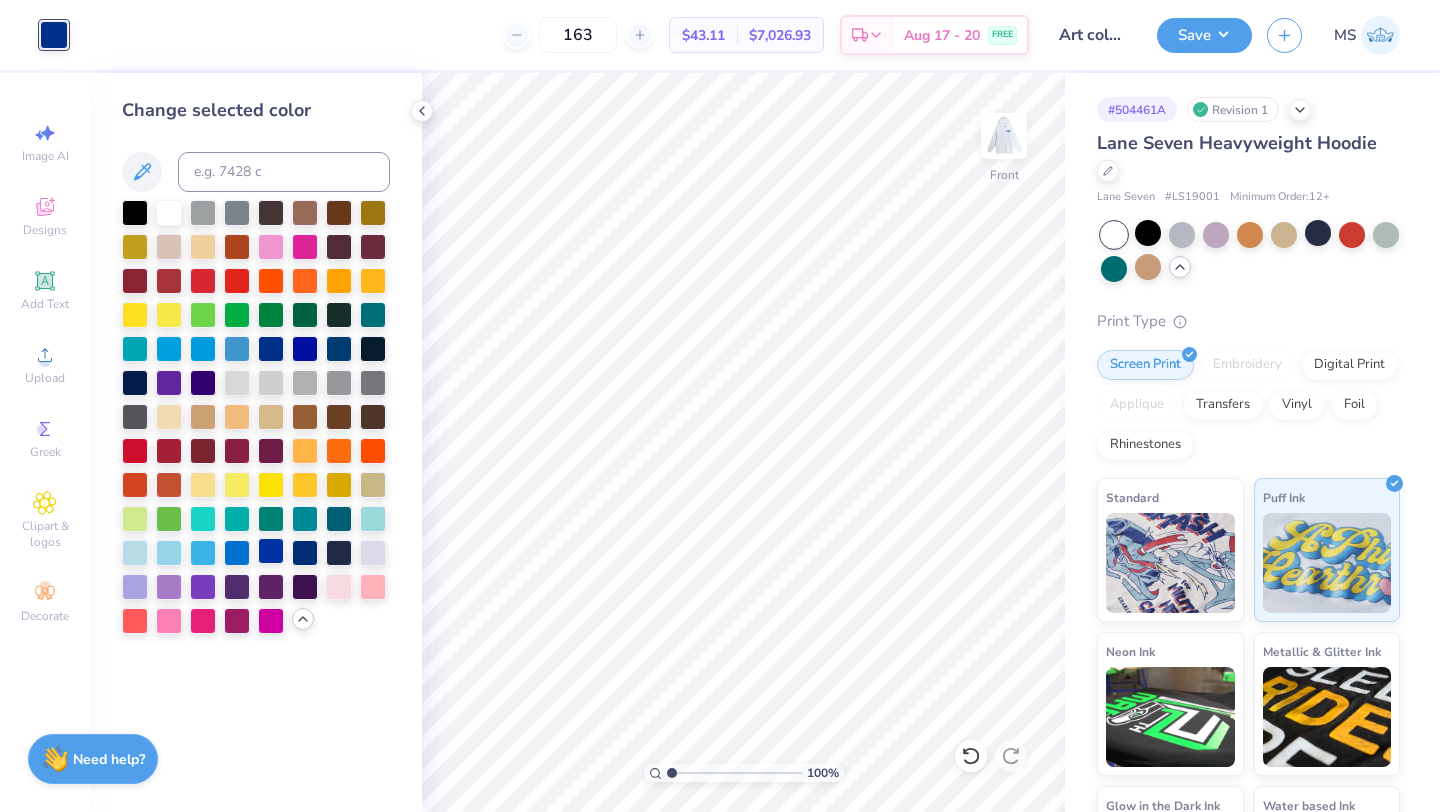 click at bounding box center [271, 551] 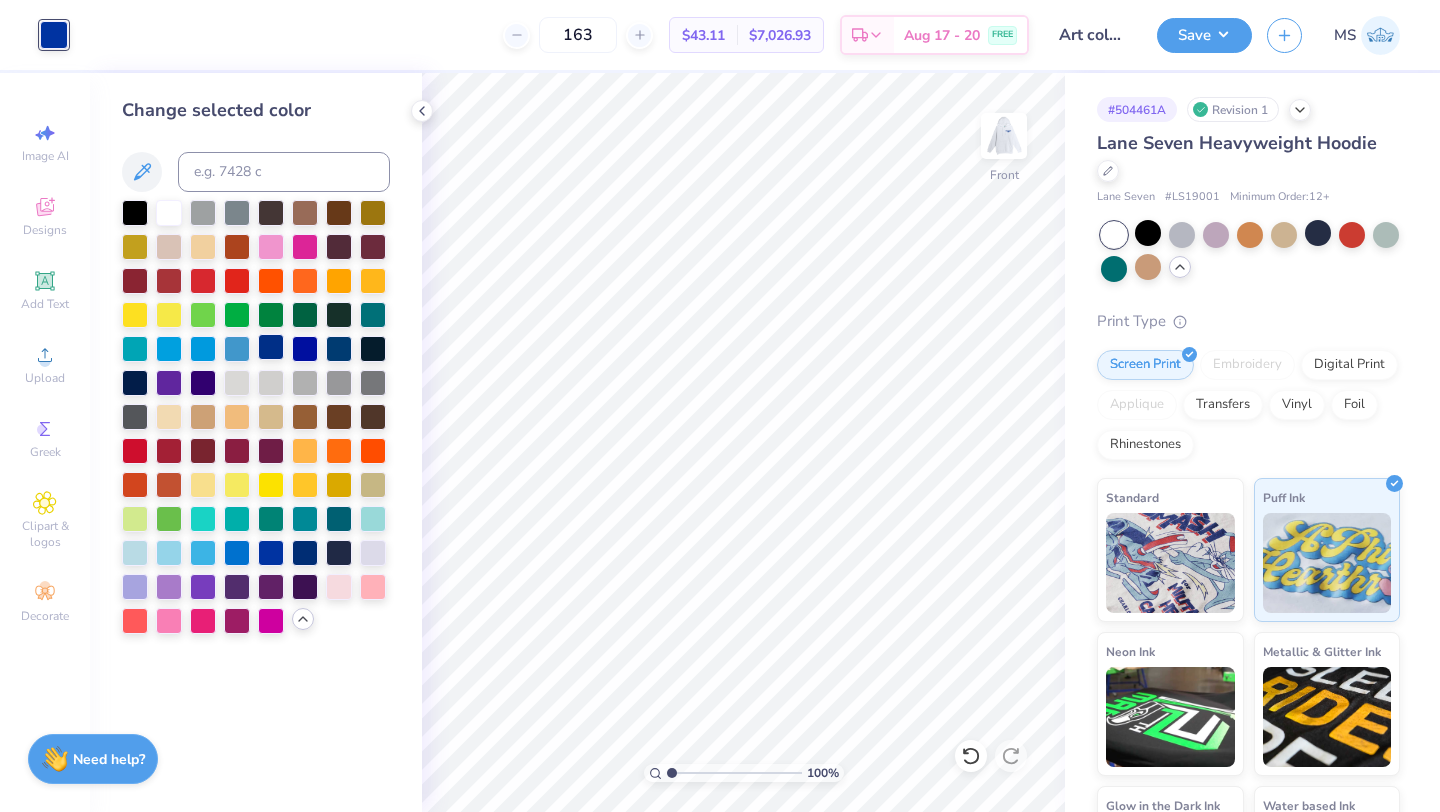 click at bounding box center [271, 347] 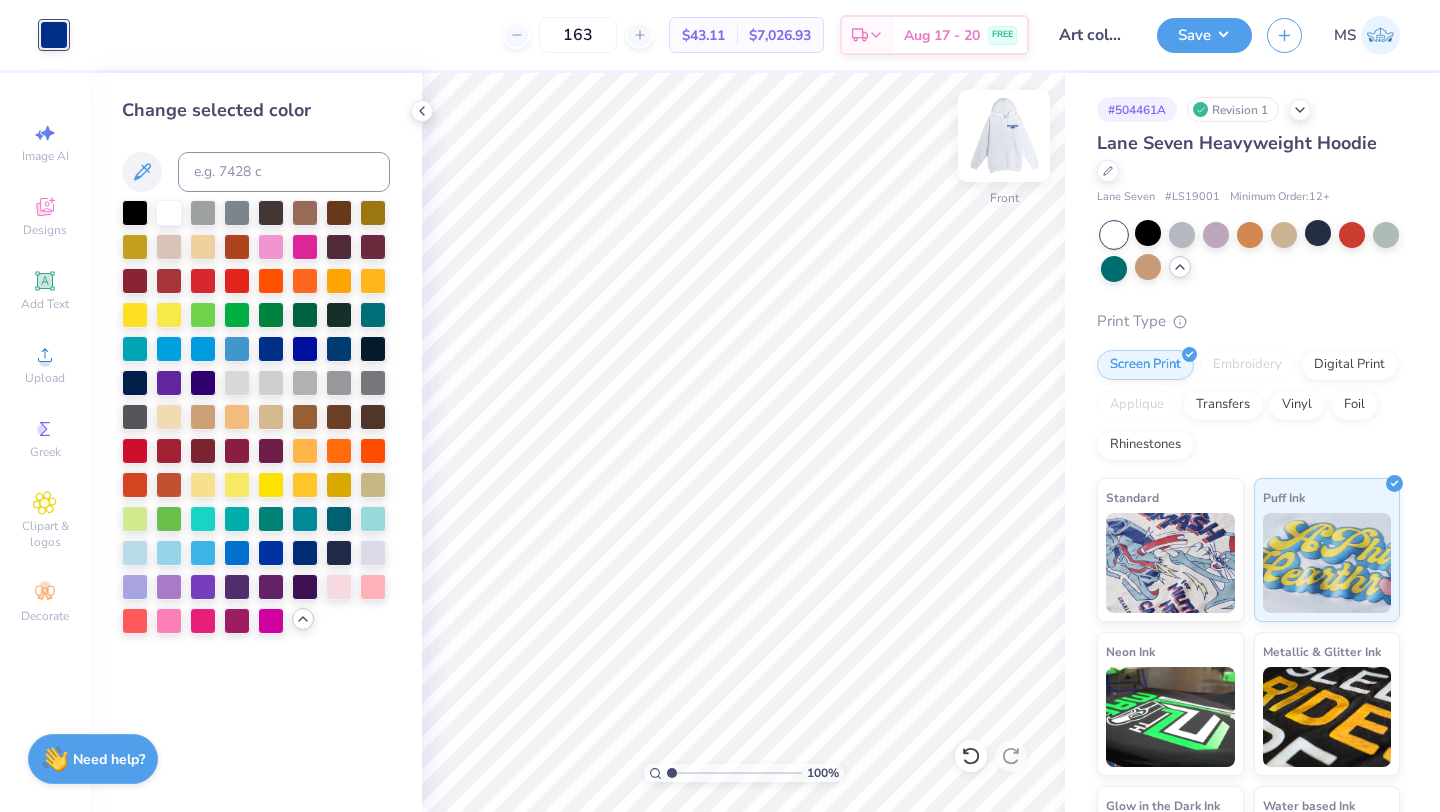 click at bounding box center [1004, 136] 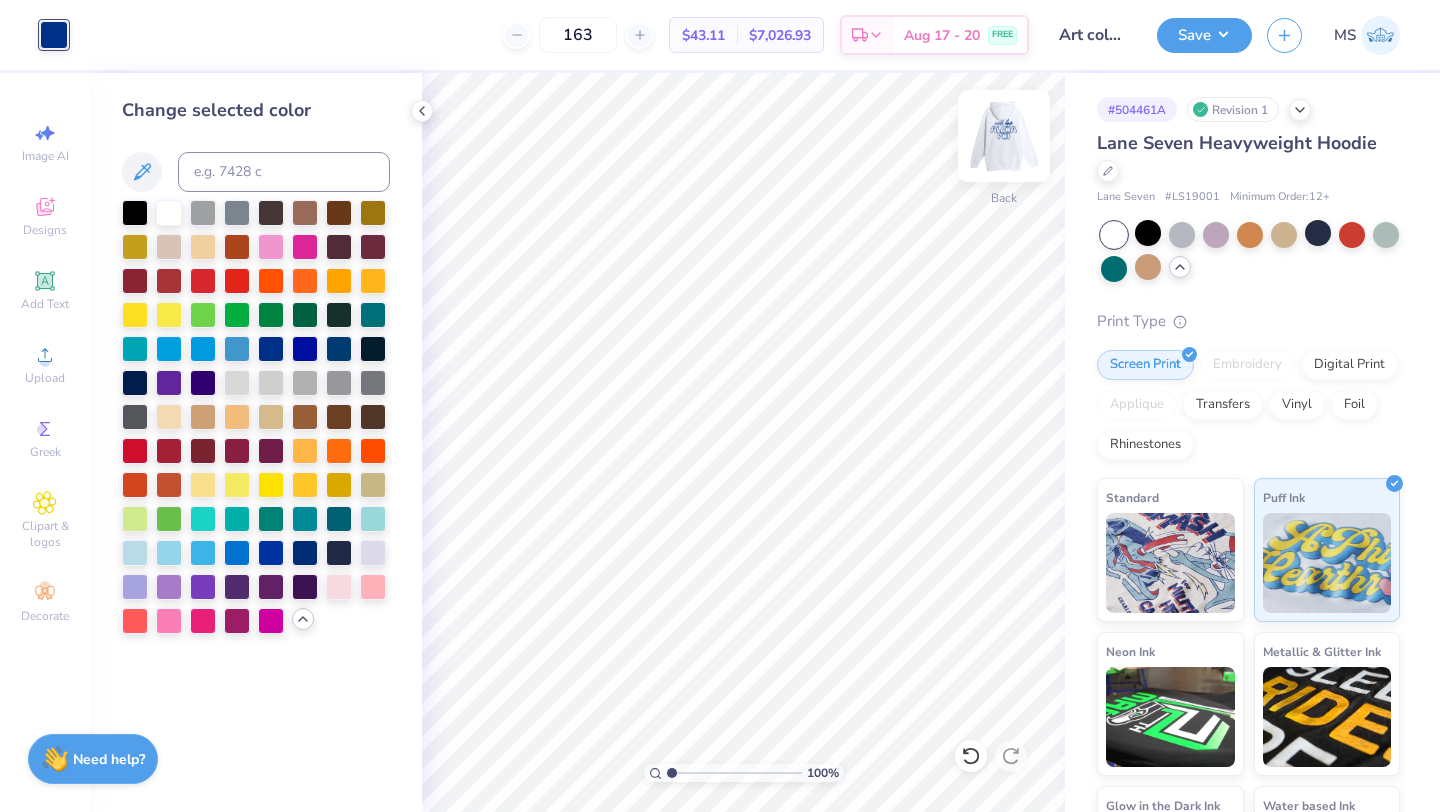 click at bounding box center (1004, 136) 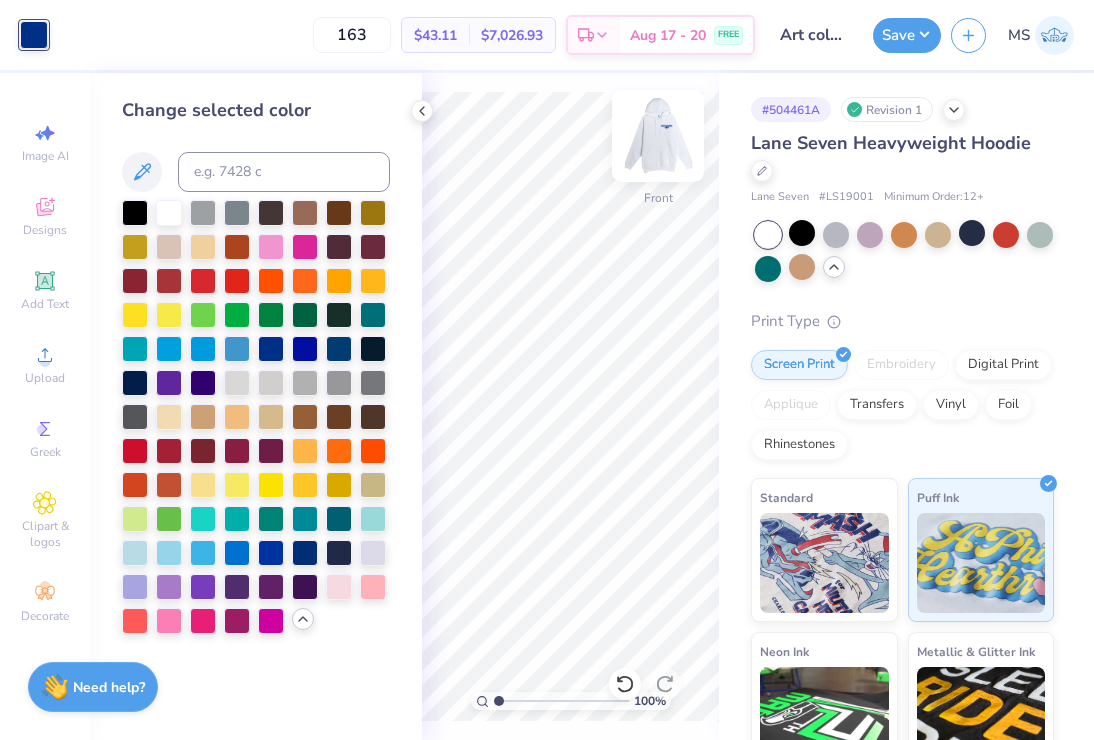 click at bounding box center (658, 136) 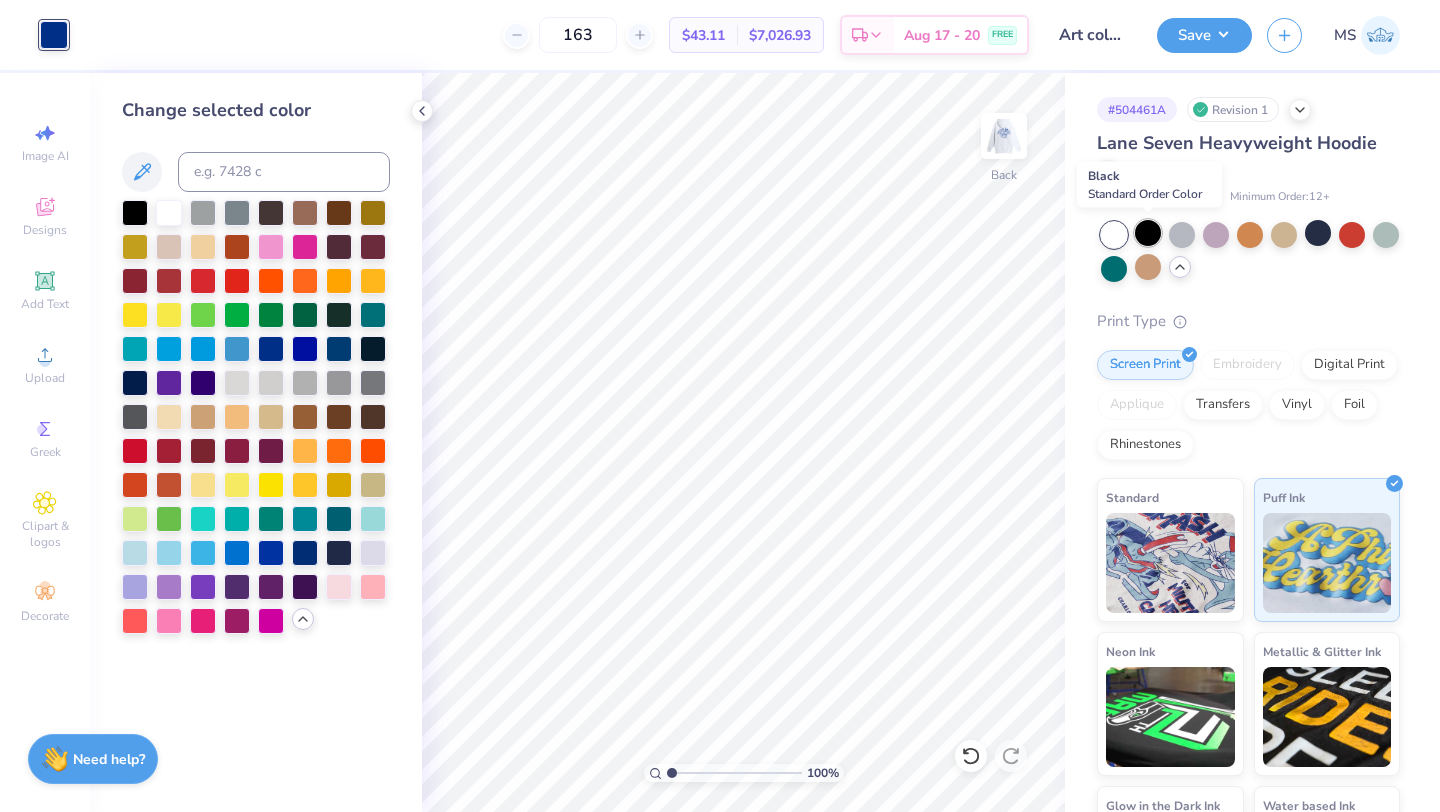 click at bounding box center (1148, 233) 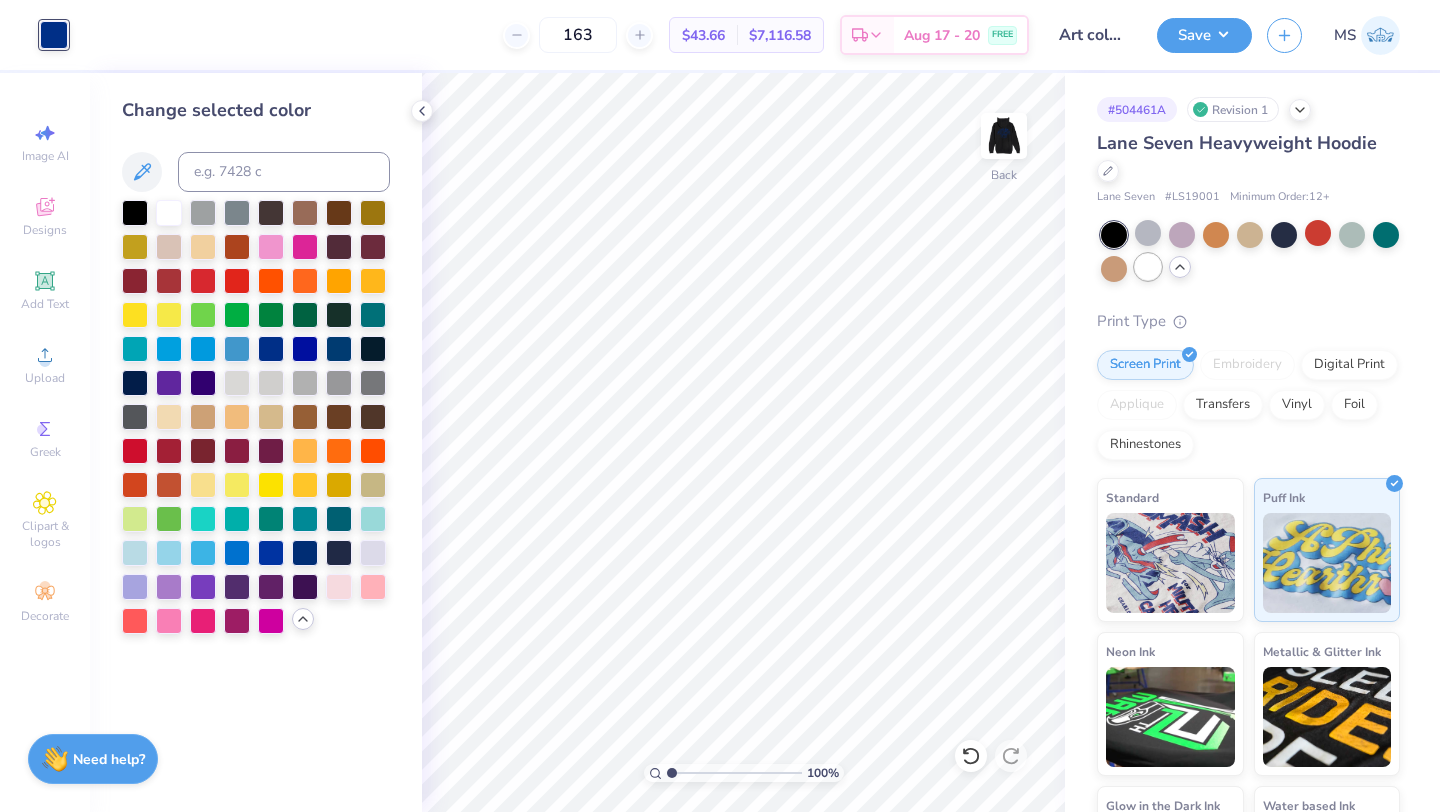 click at bounding box center (1148, 267) 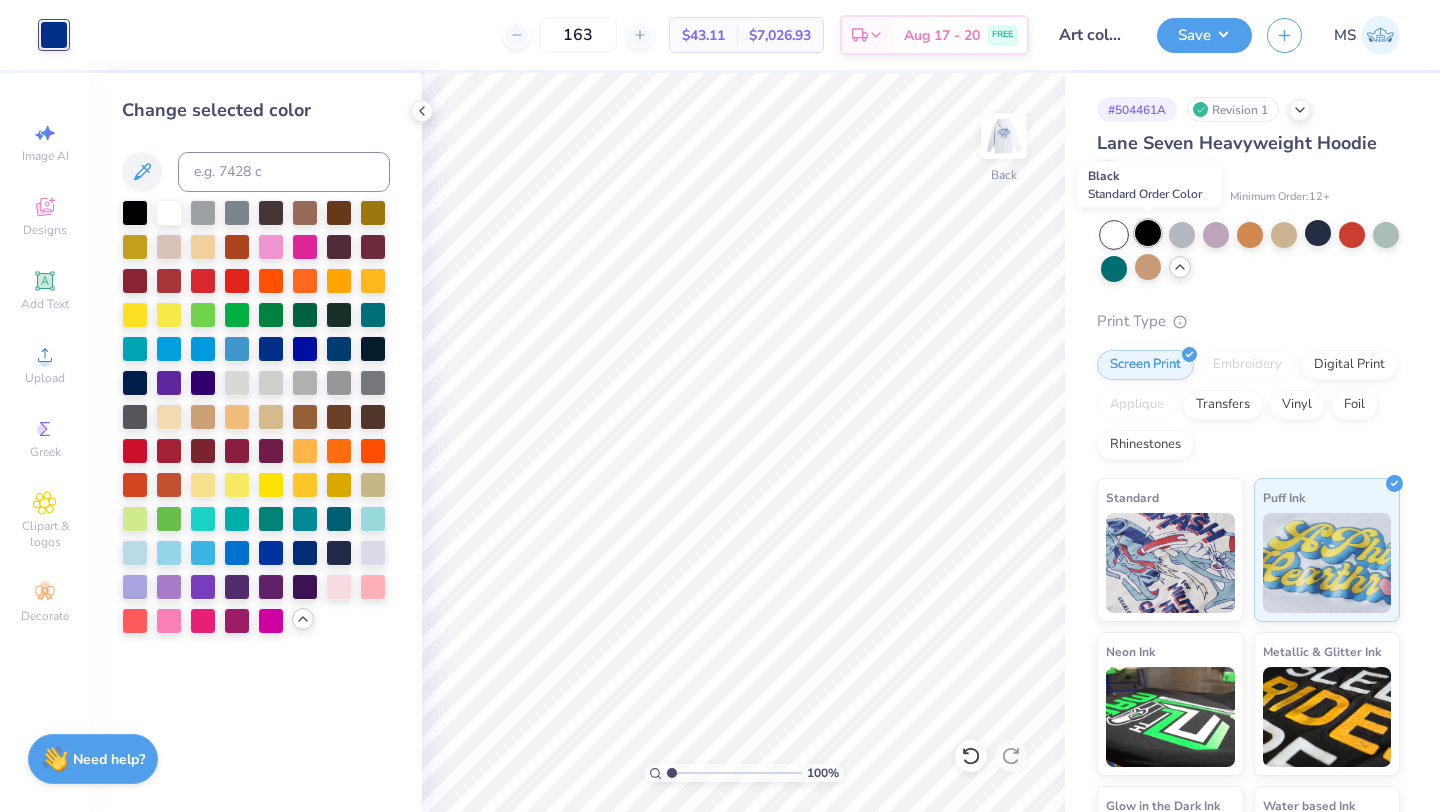 click at bounding box center (1148, 233) 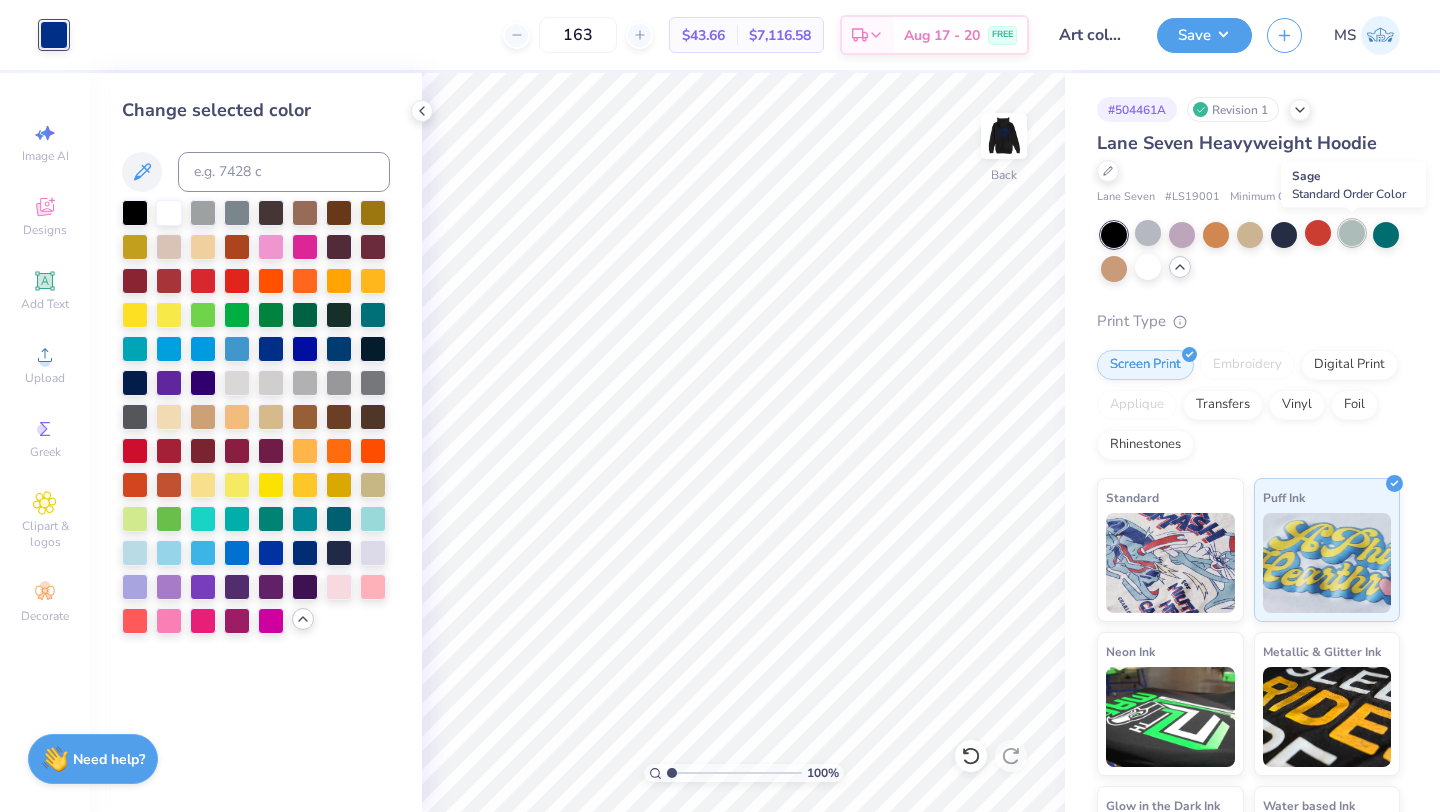 click at bounding box center [1352, 233] 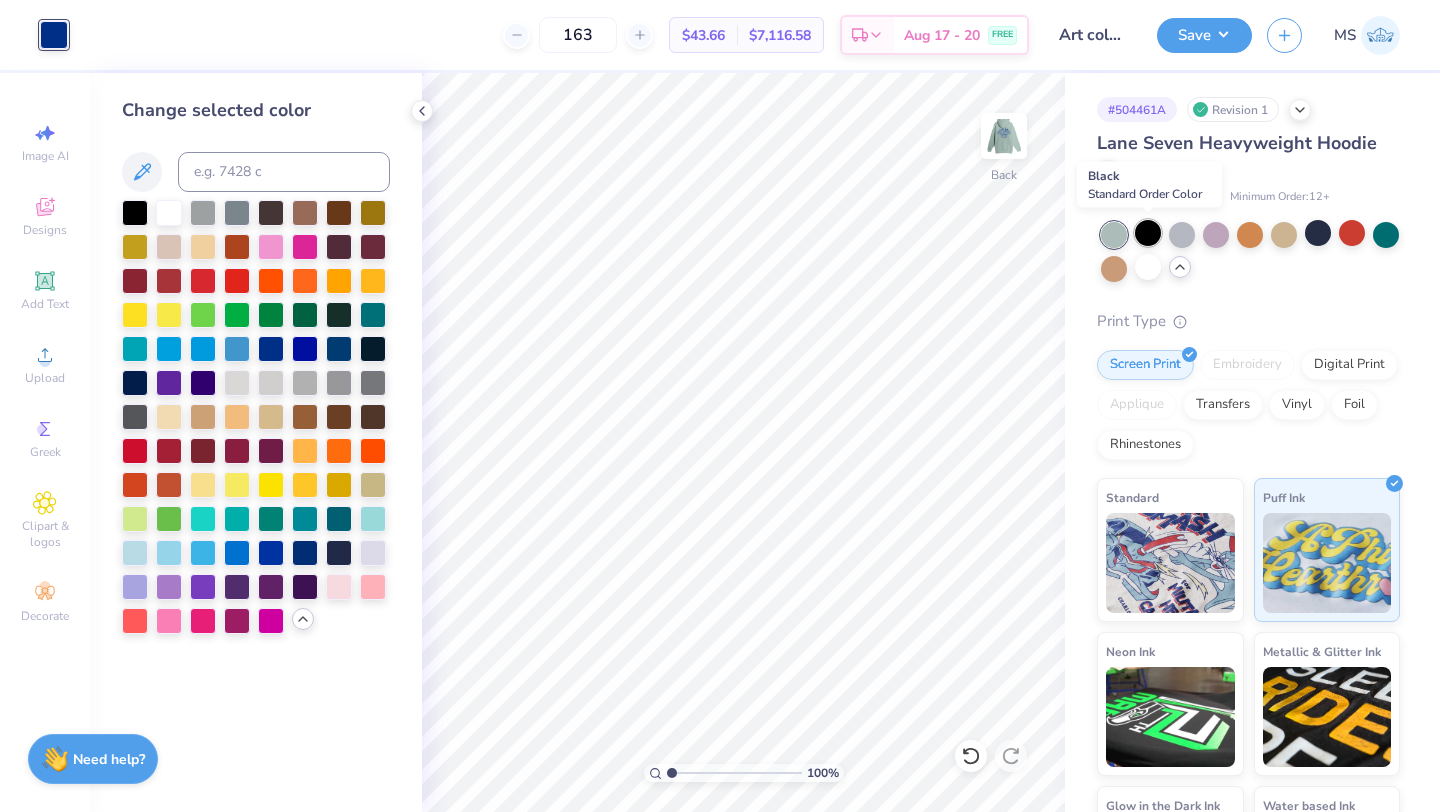 click at bounding box center (1148, 233) 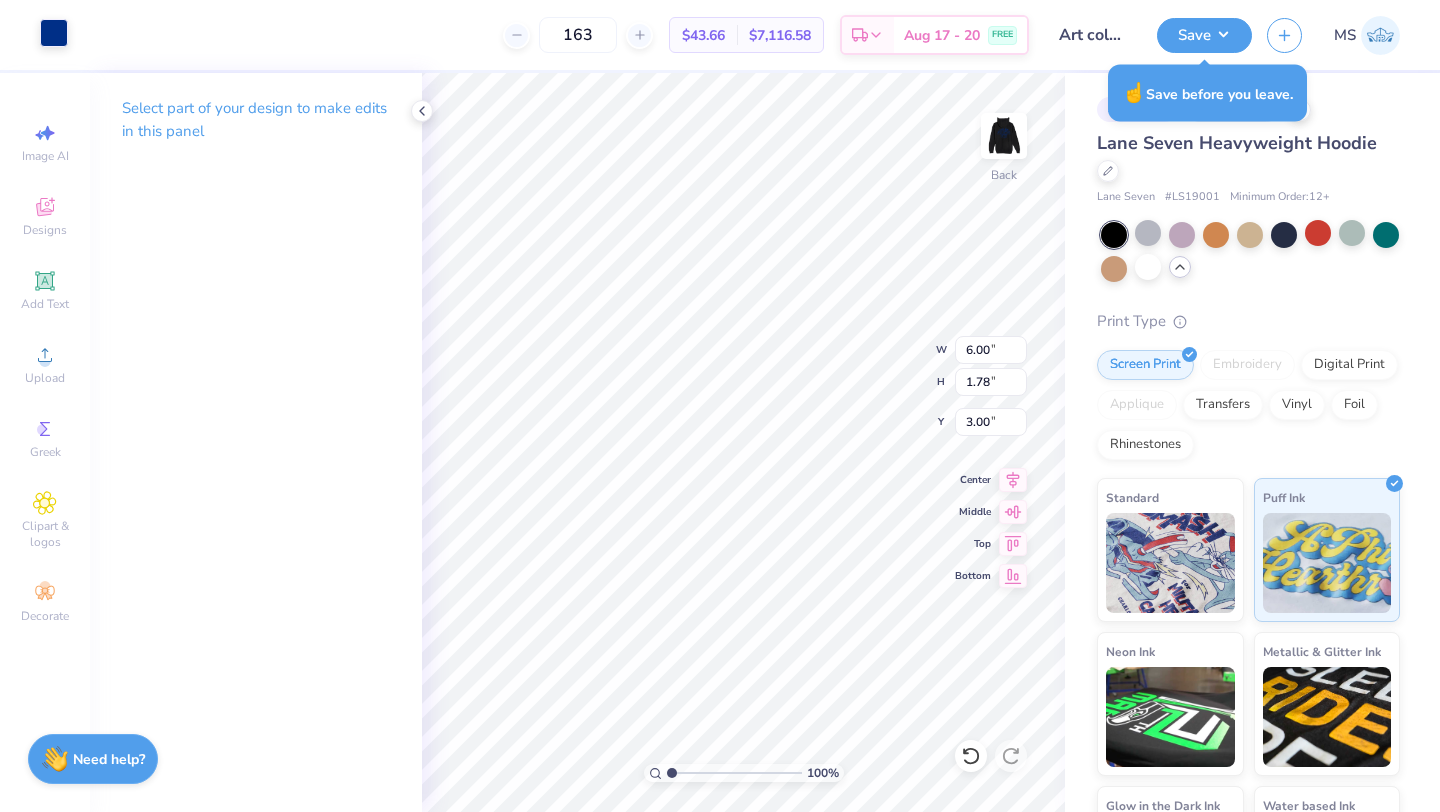 click at bounding box center [54, 33] 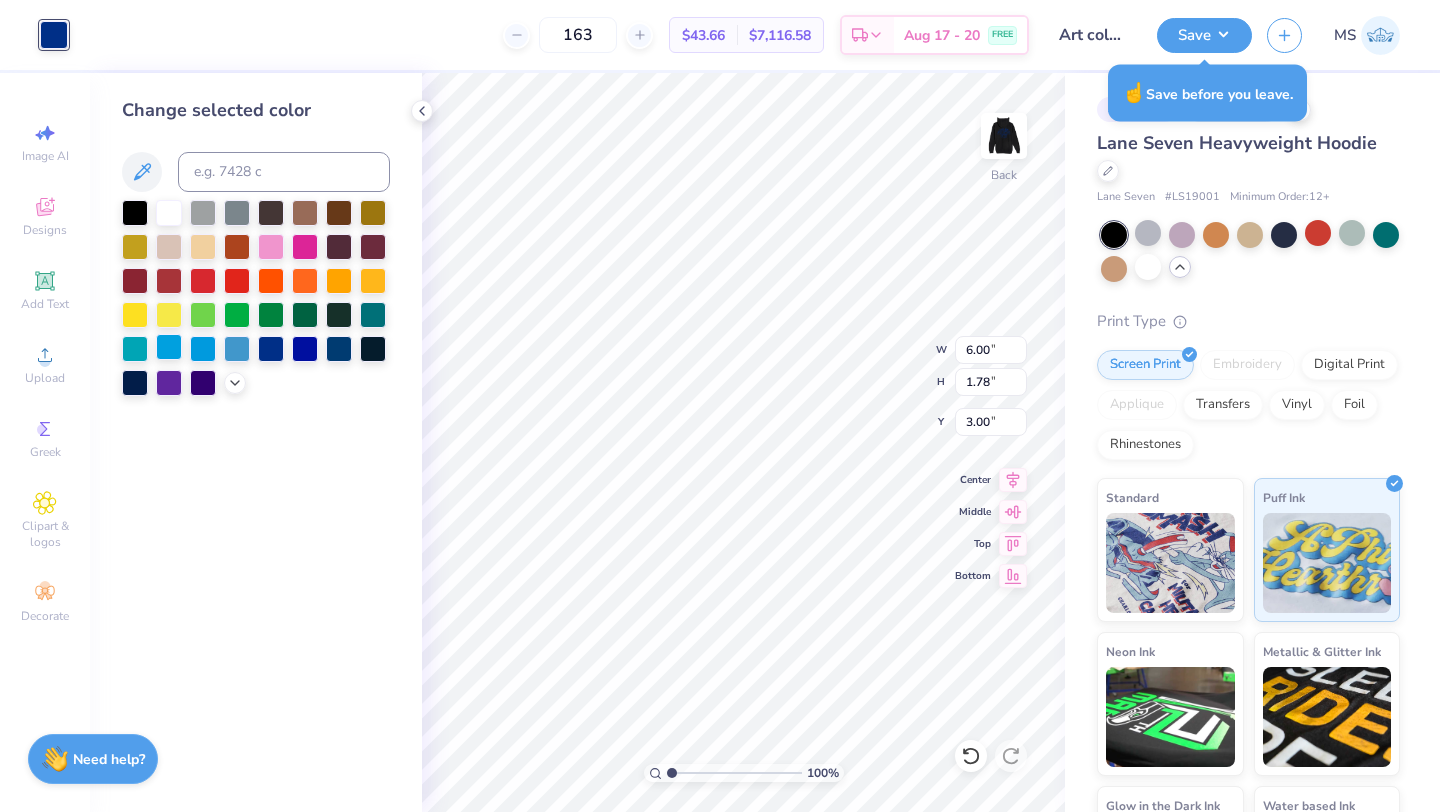 click at bounding box center (169, 347) 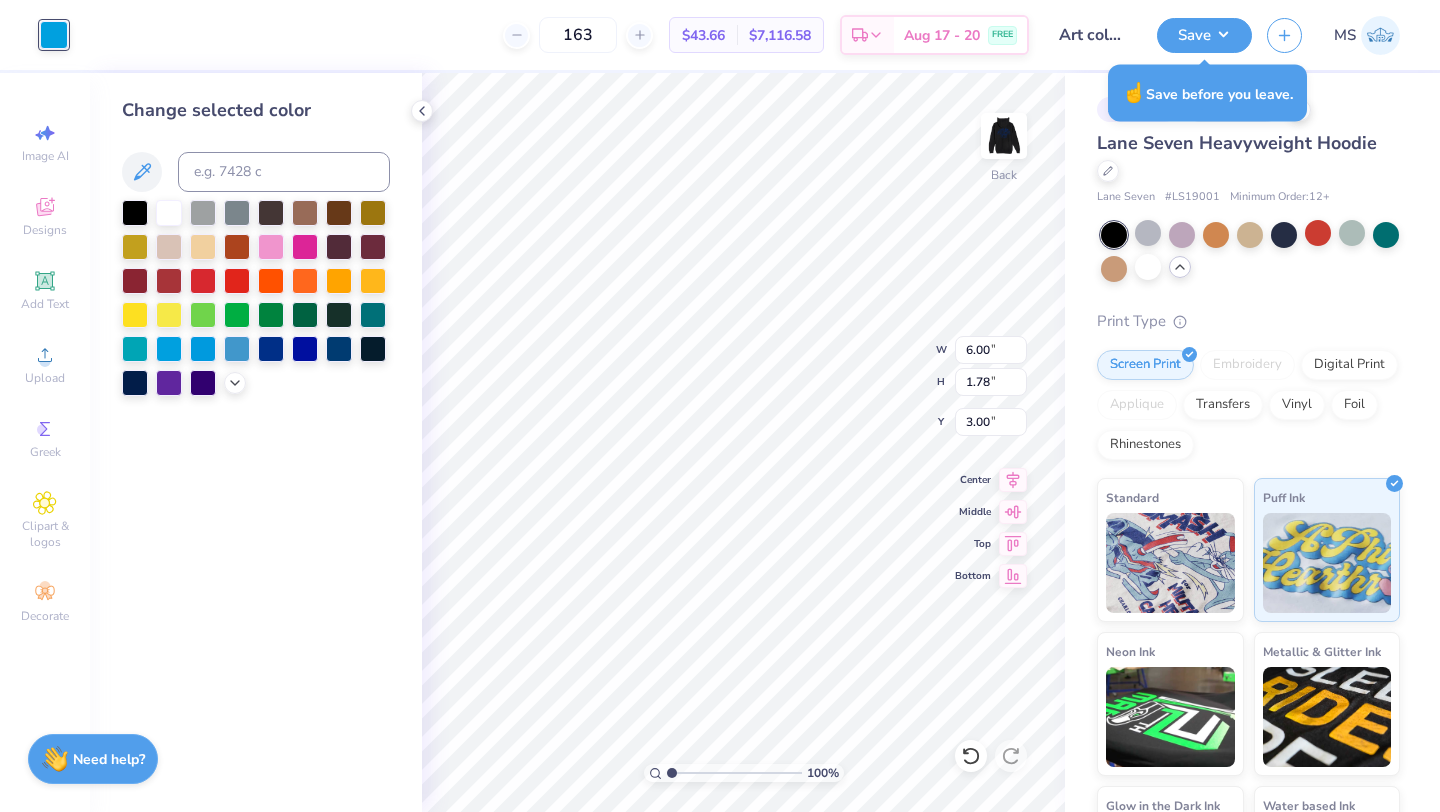 click on "Art colors 163 $43.66 Per Item $7,116.58 Total Est. Delivery Aug 17 - 20 FREE Design Title Aphi White Fox #4 Save MS Image AI Designs Add Text Upload Greek Clipart & logos Decorate Change selected color 100 % Back W 6.00 6.00 " H 1.78 1.78 " Y 3.00 3.00 " Center Middle Top Bottom # 504461A Revision 1 Lane Seven Heavyweight Hoodie Lane Seven # LS19001 Minimum Order: 12 + Print Type Screen Print Embroidery Digital Print Applique Transfers Vinyl Foil Rhinestones Standard Puff Ink Neon Ink Metallic & Glitter Ink Glow in the Dark Ink Water based Ink Need help? Chat with us." at bounding box center [720, 406] 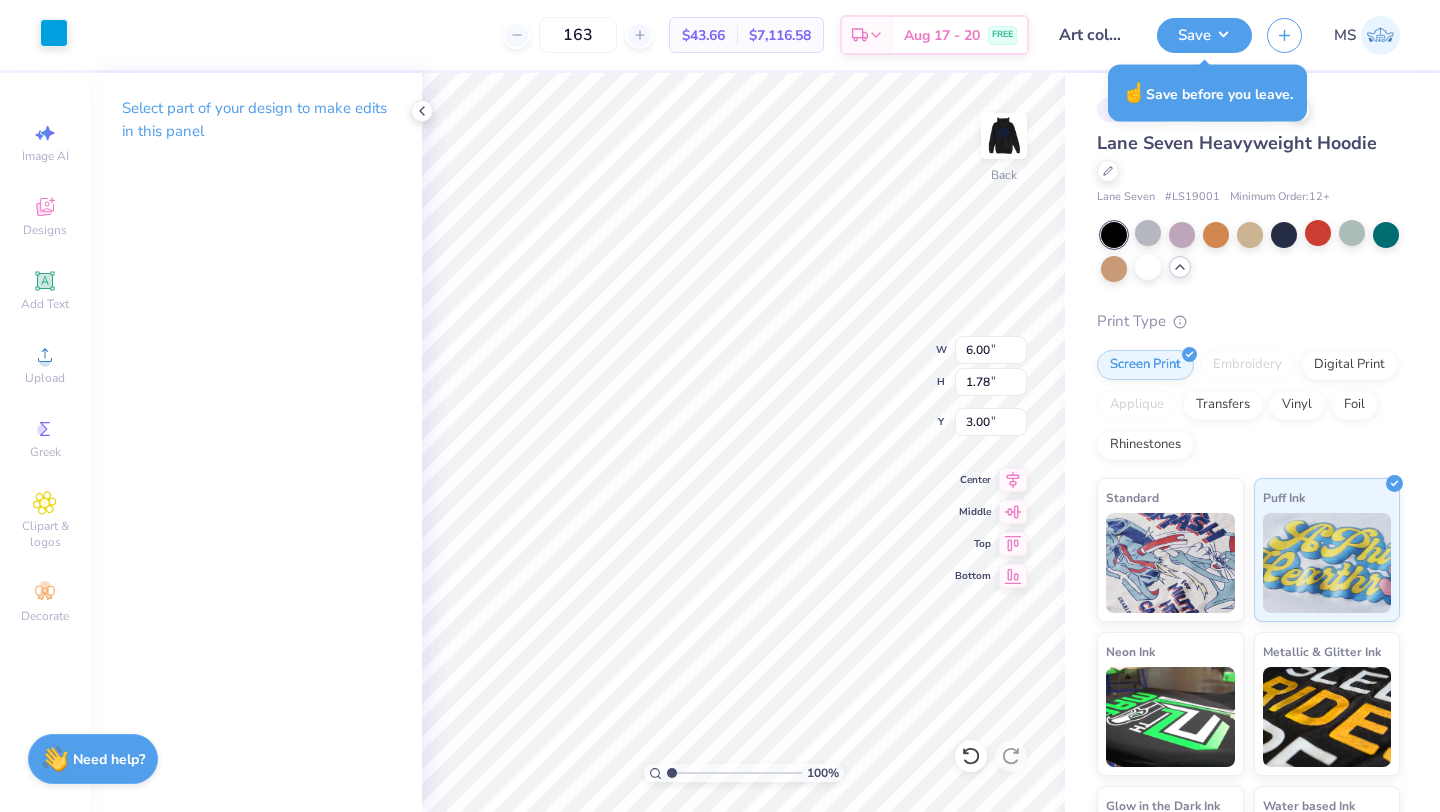 click at bounding box center (54, 33) 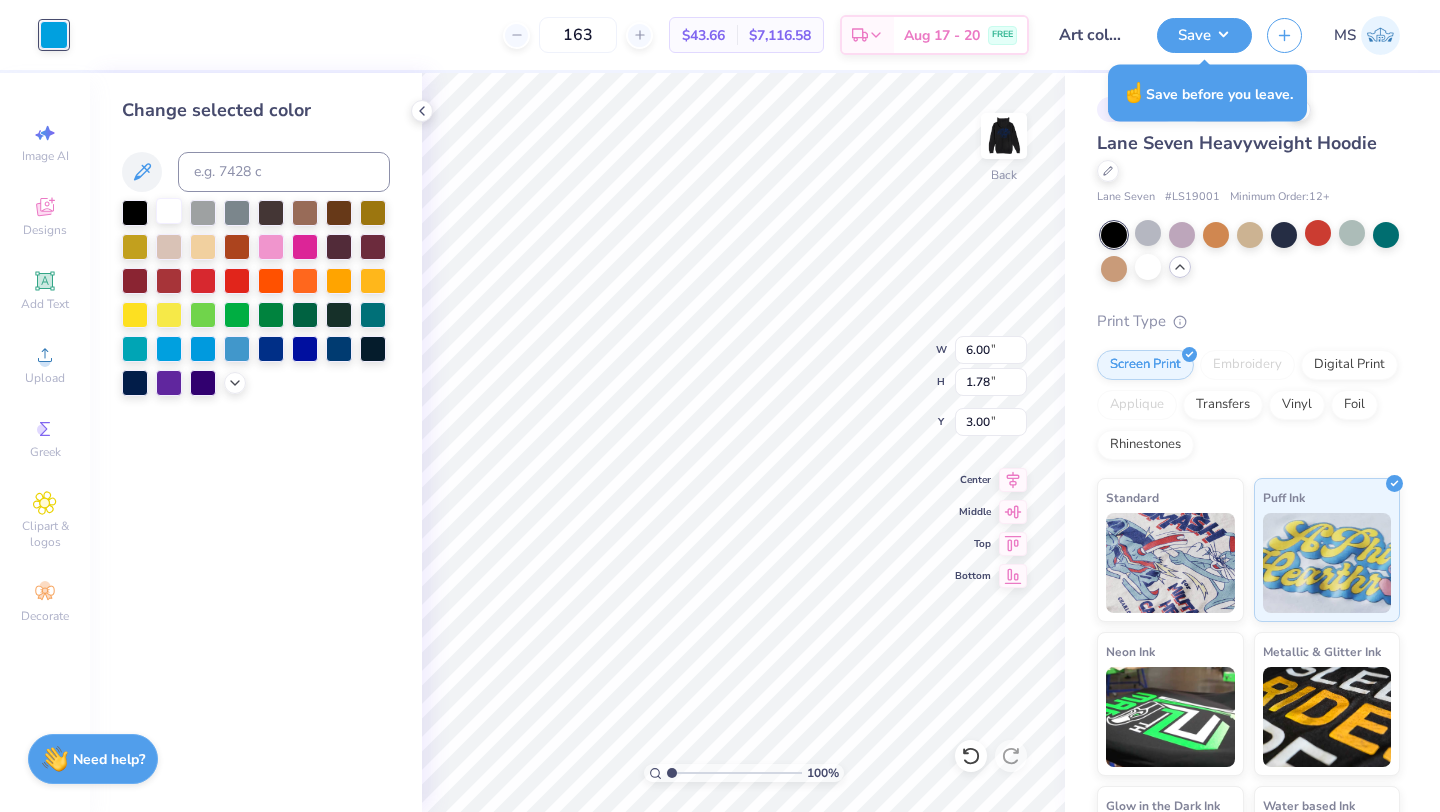 click at bounding box center [169, 211] 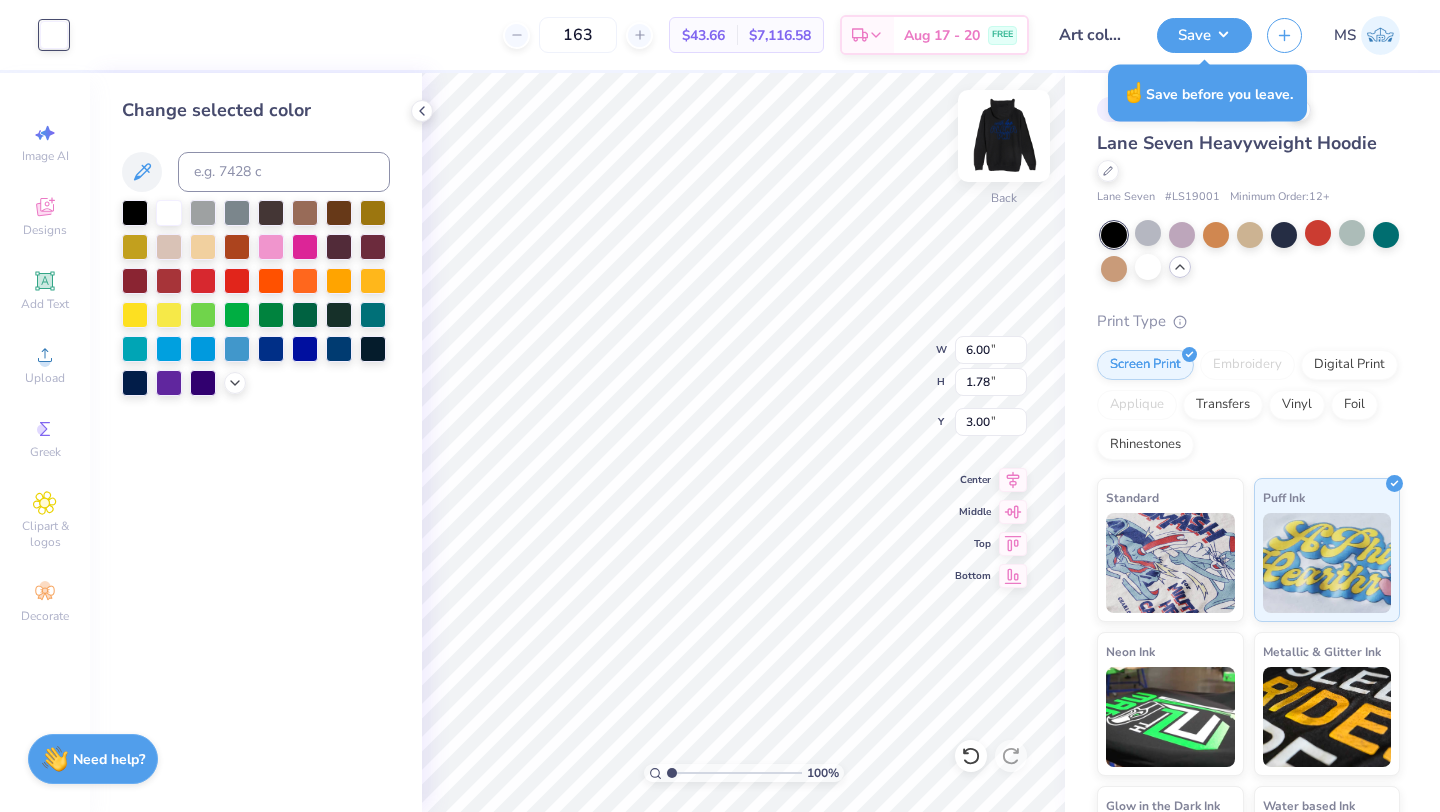 click at bounding box center (1004, 136) 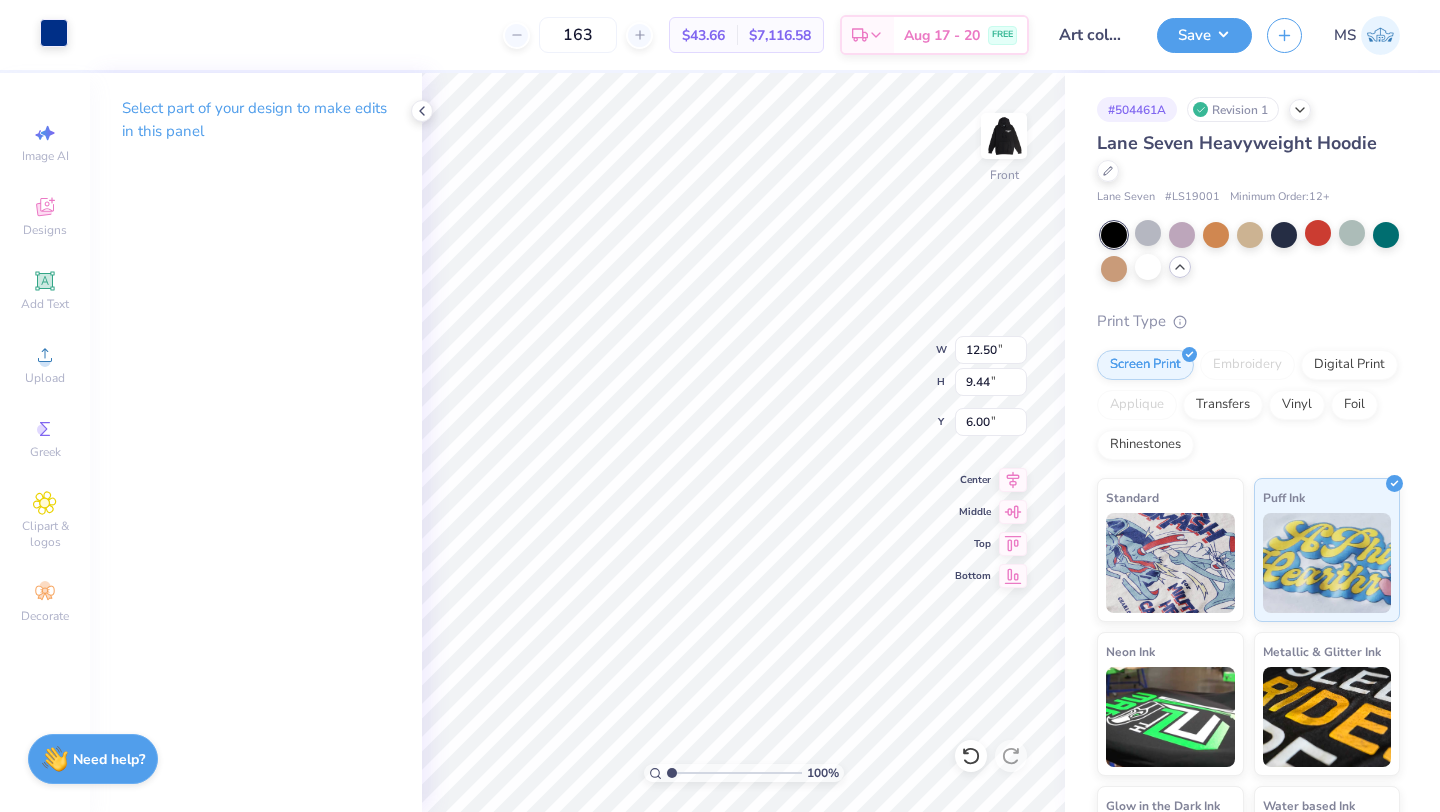 click at bounding box center [54, 33] 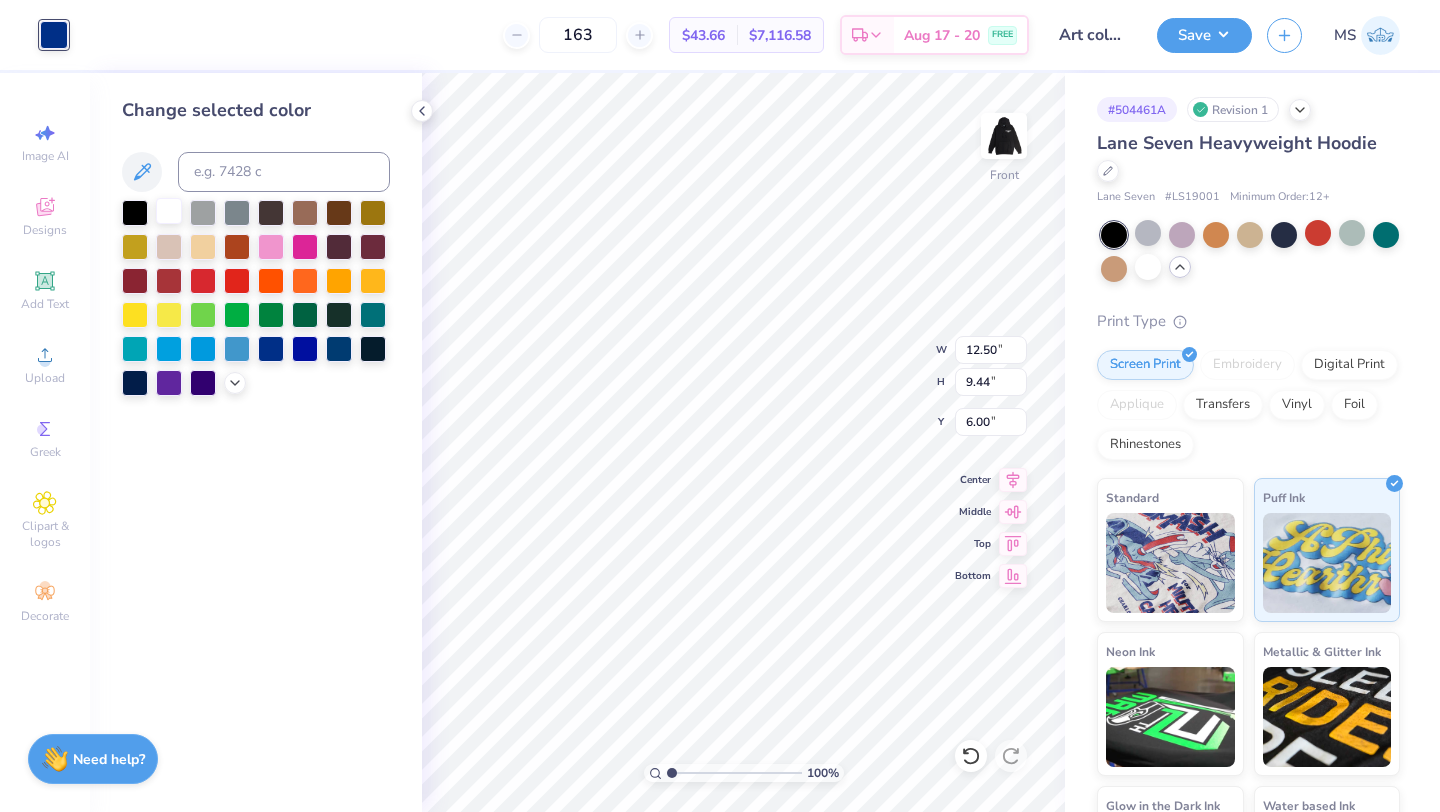 click at bounding box center (169, 211) 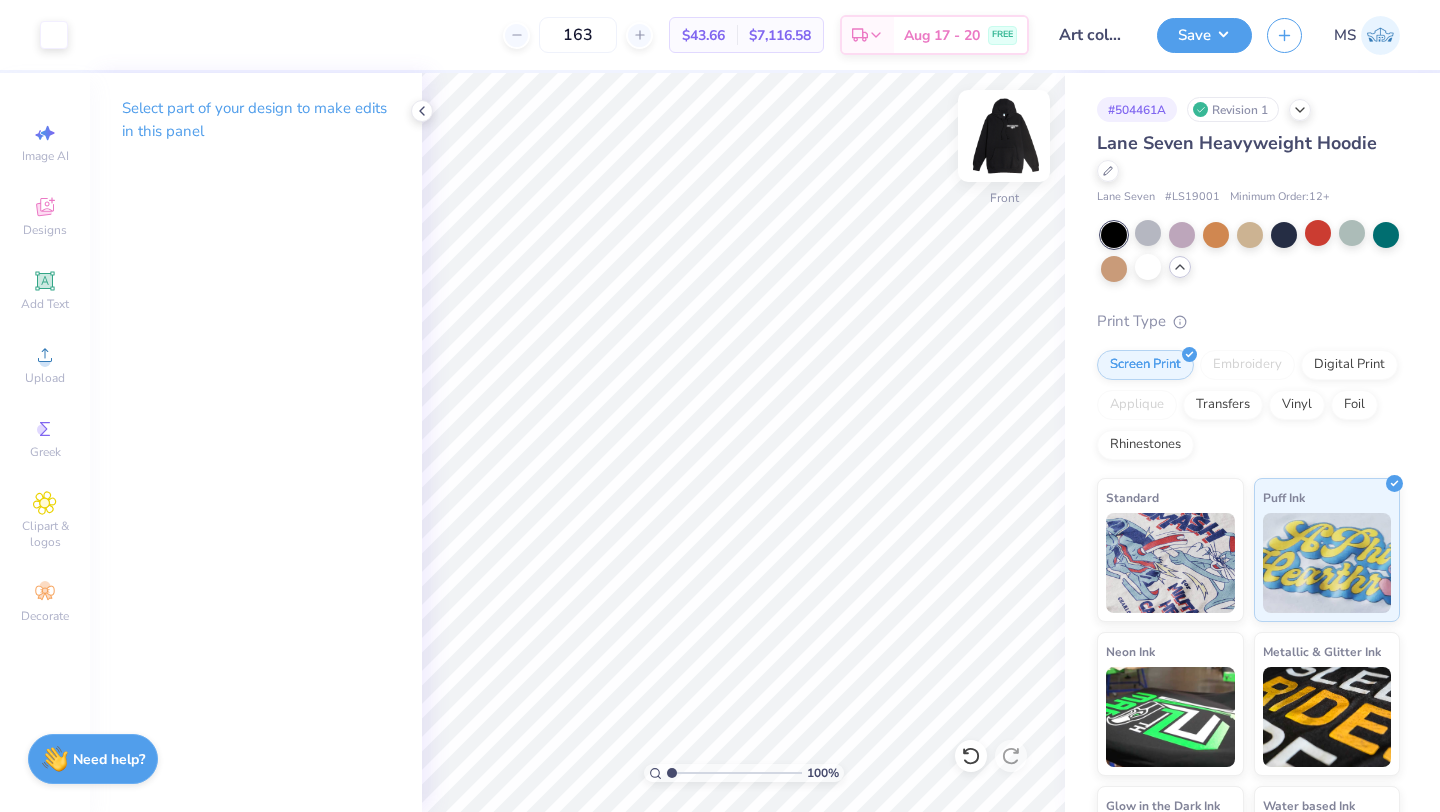 click at bounding box center (1004, 136) 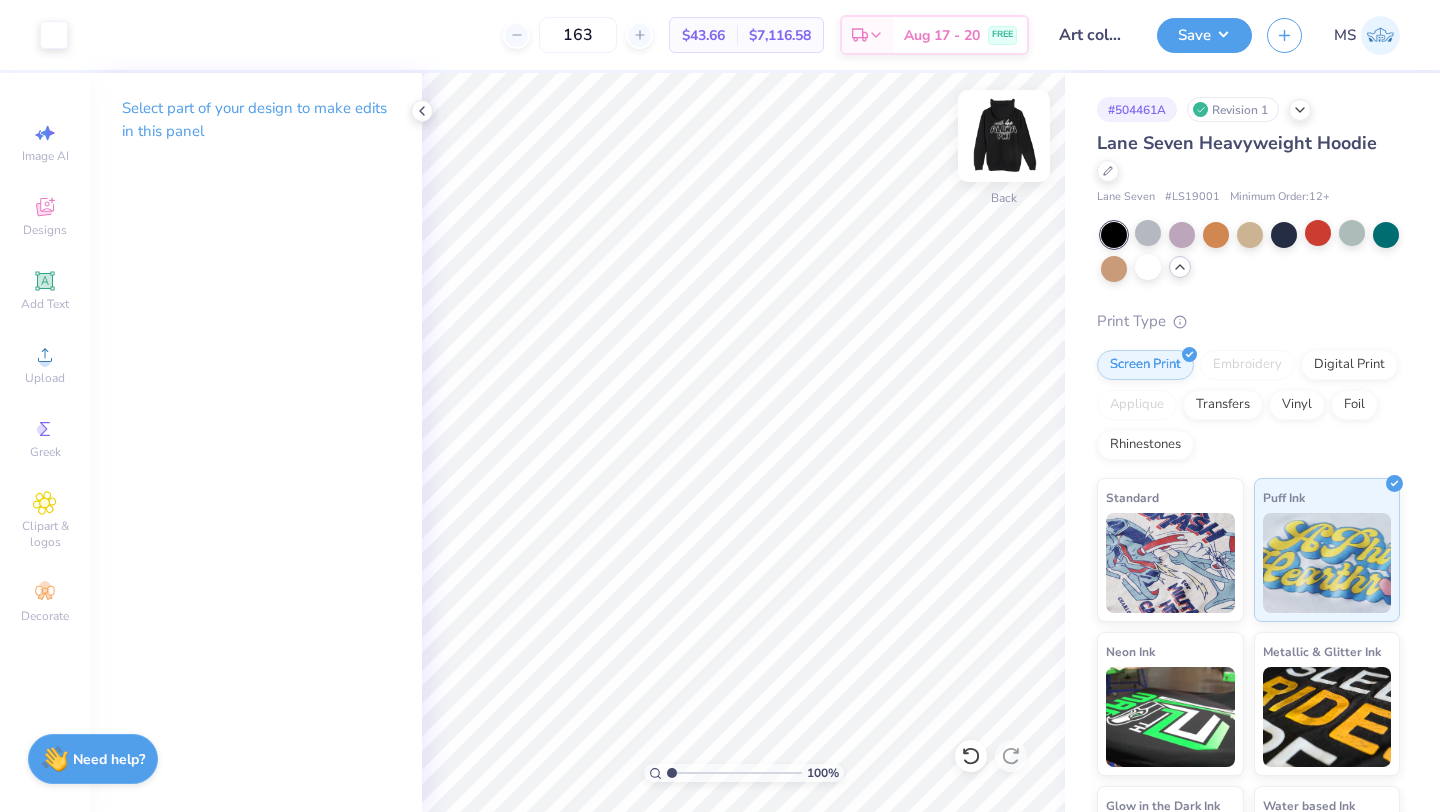 click at bounding box center (1004, 136) 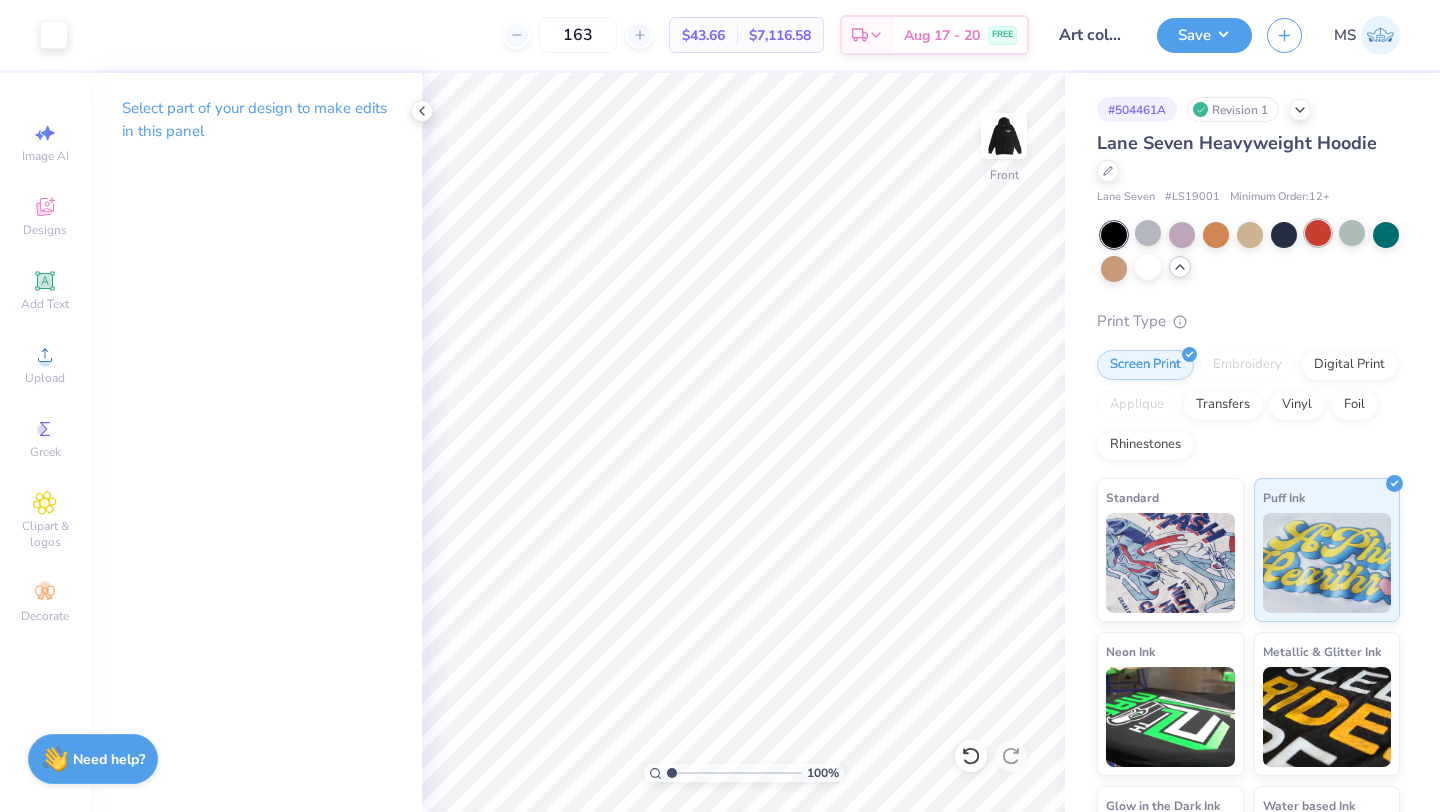 click at bounding box center [1318, 233] 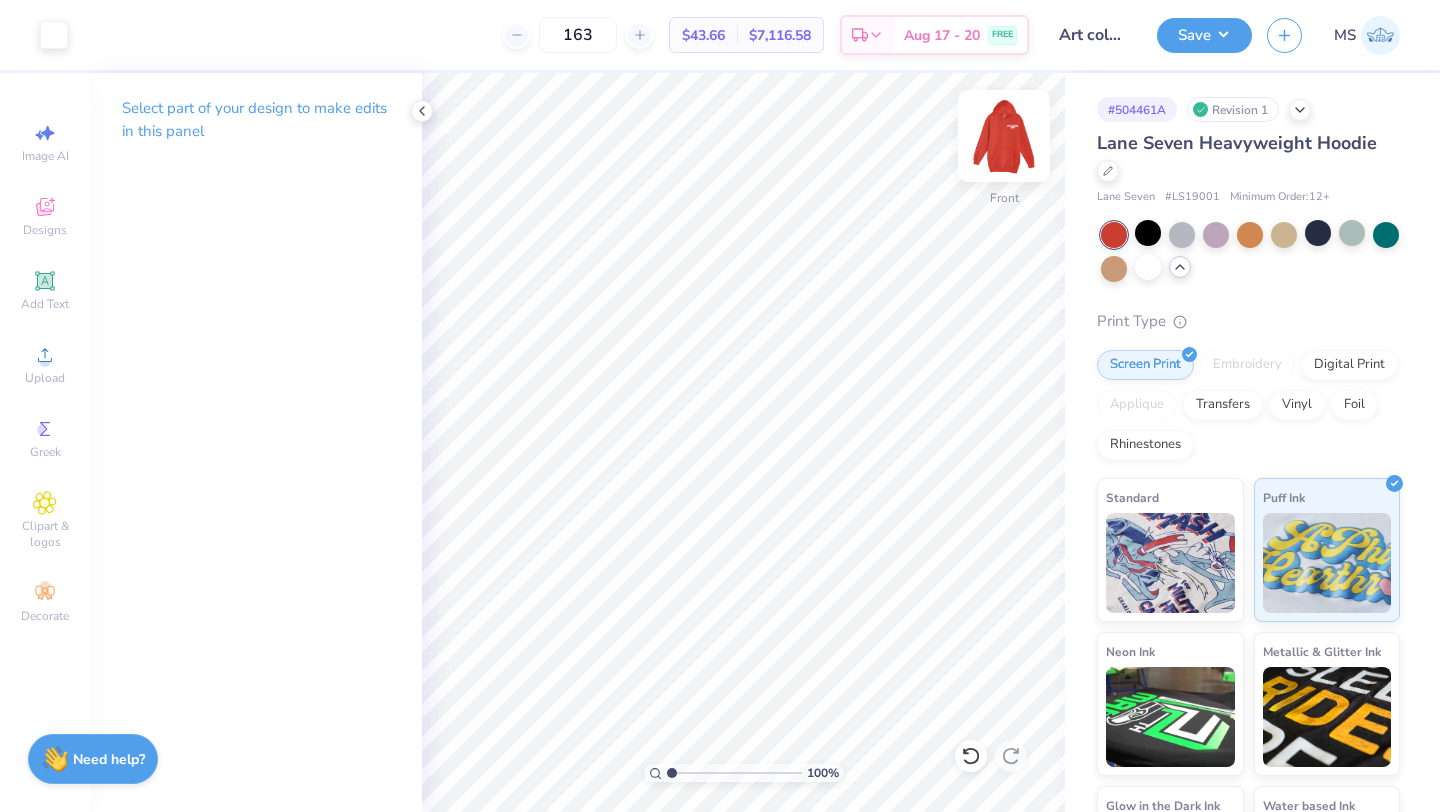 click at bounding box center [1004, 136] 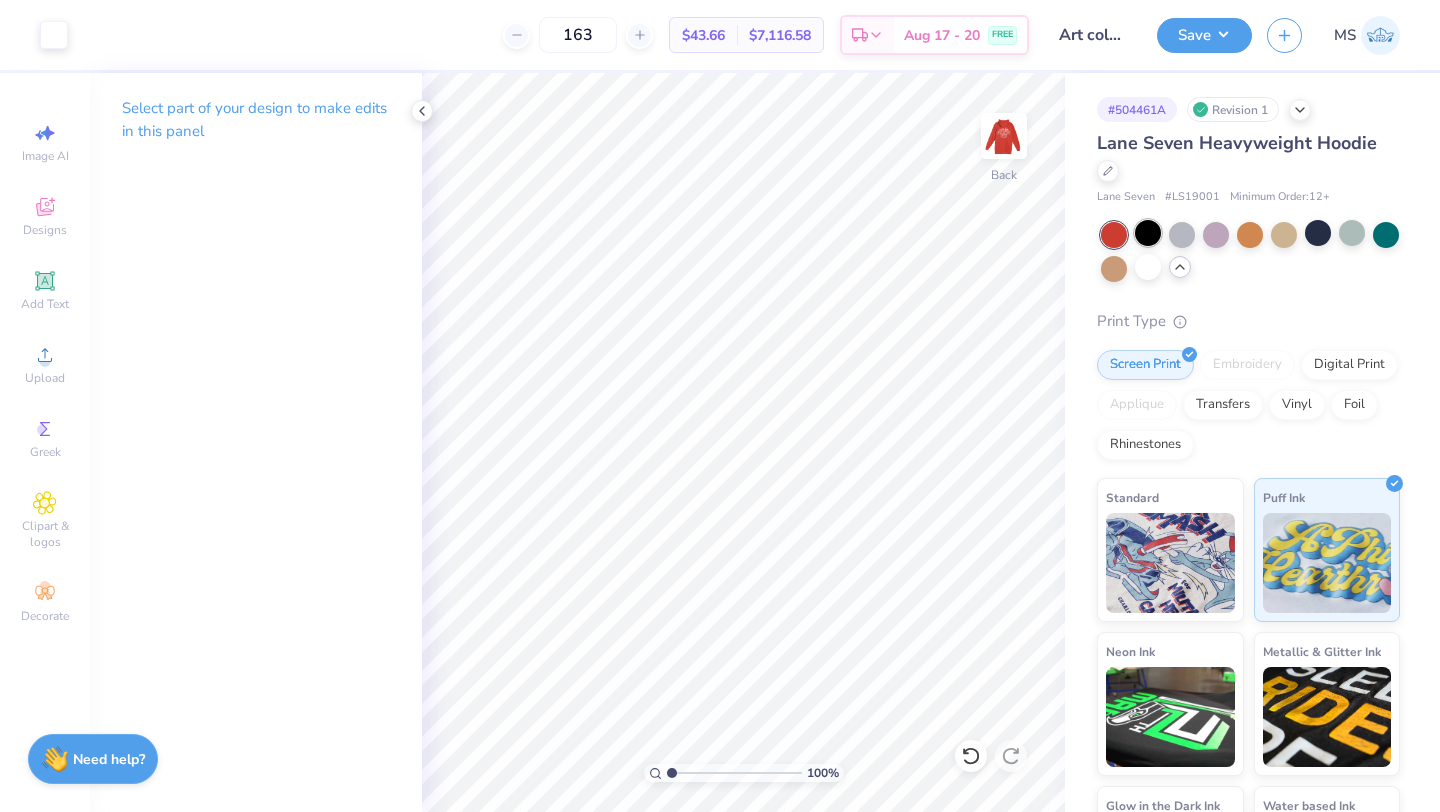 click at bounding box center [1148, 233] 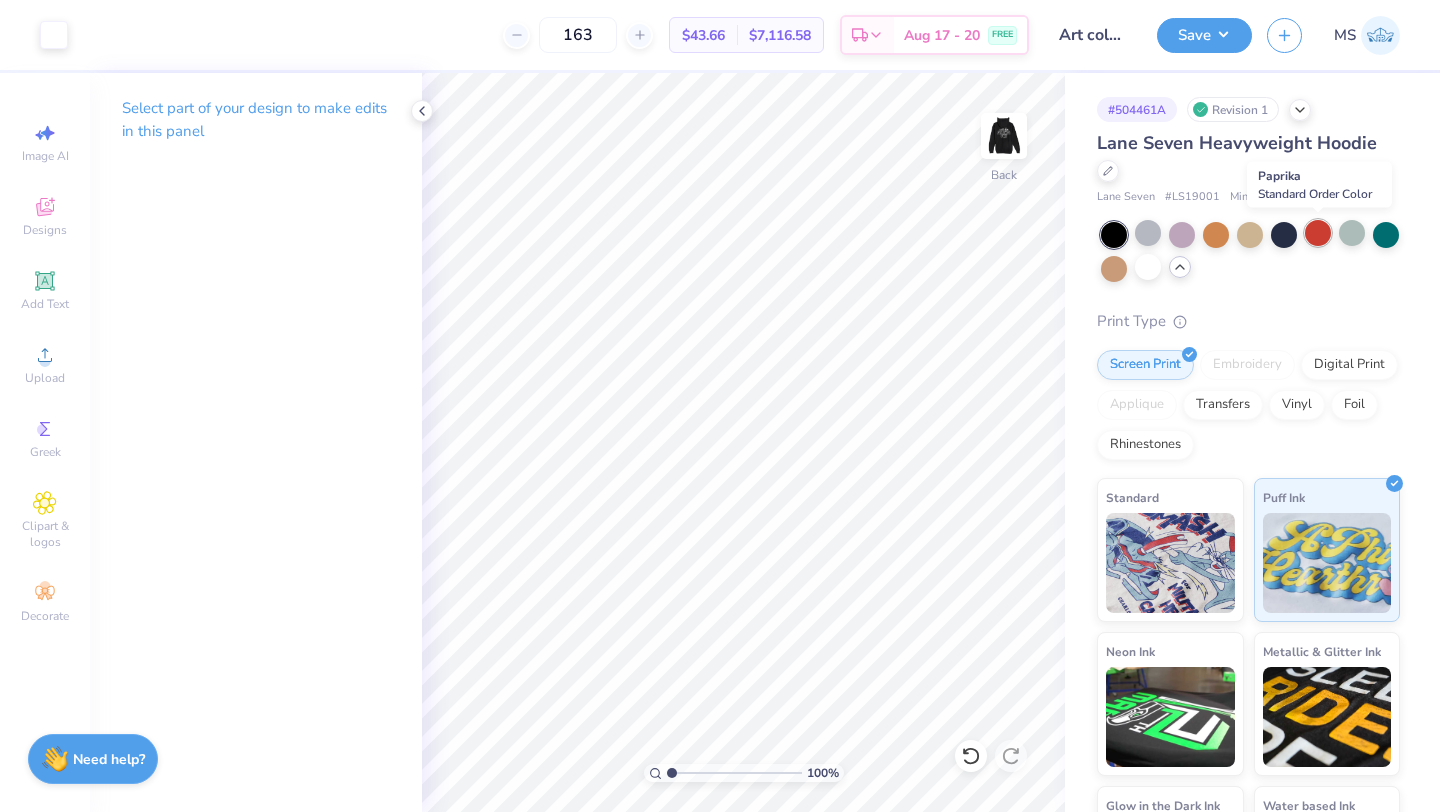 click at bounding box center [1318, 233] 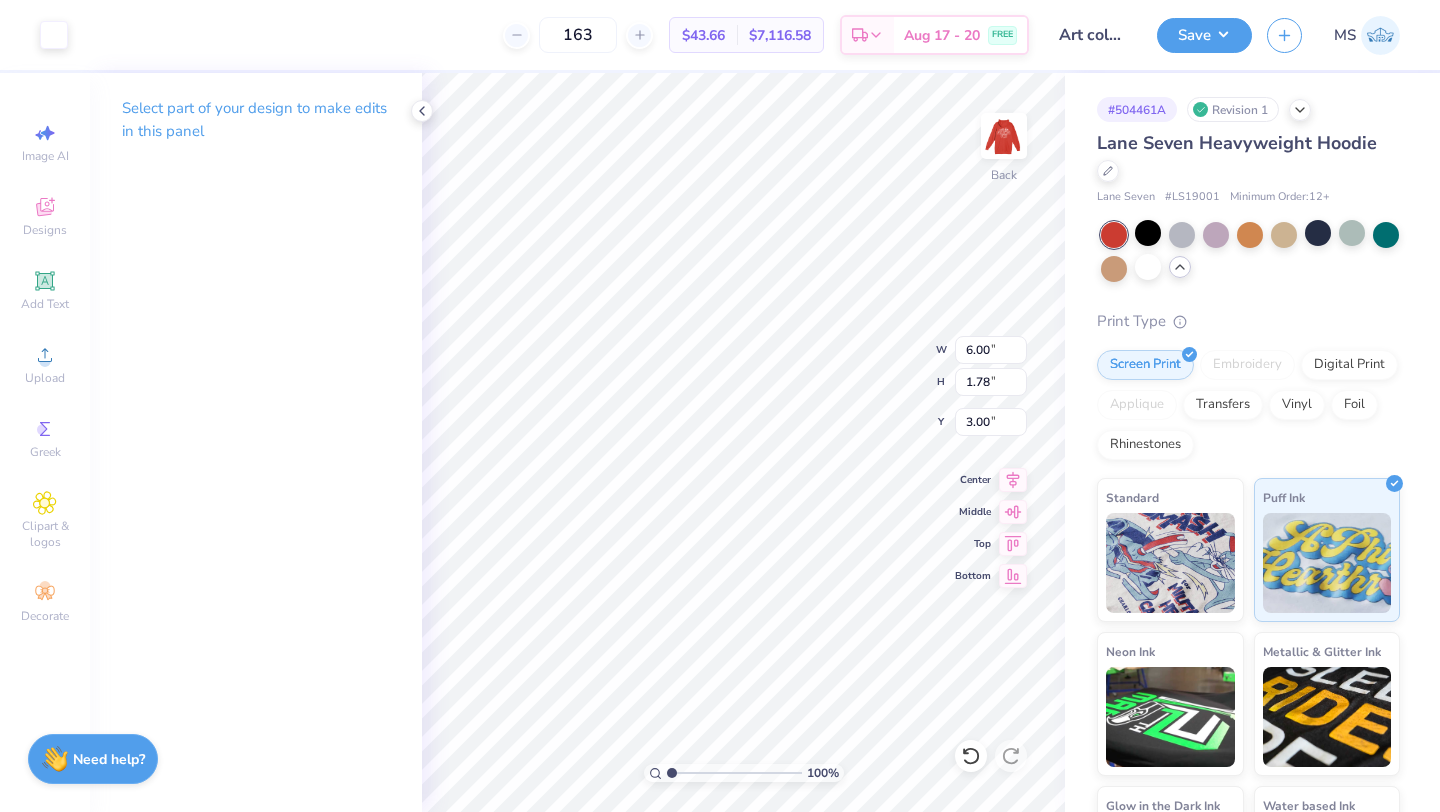 click on "163 $43.66 Per Item $7,116.58 Total Est. Delivery Aug 17 - 20 FREE" at bounding box center [556, 35] 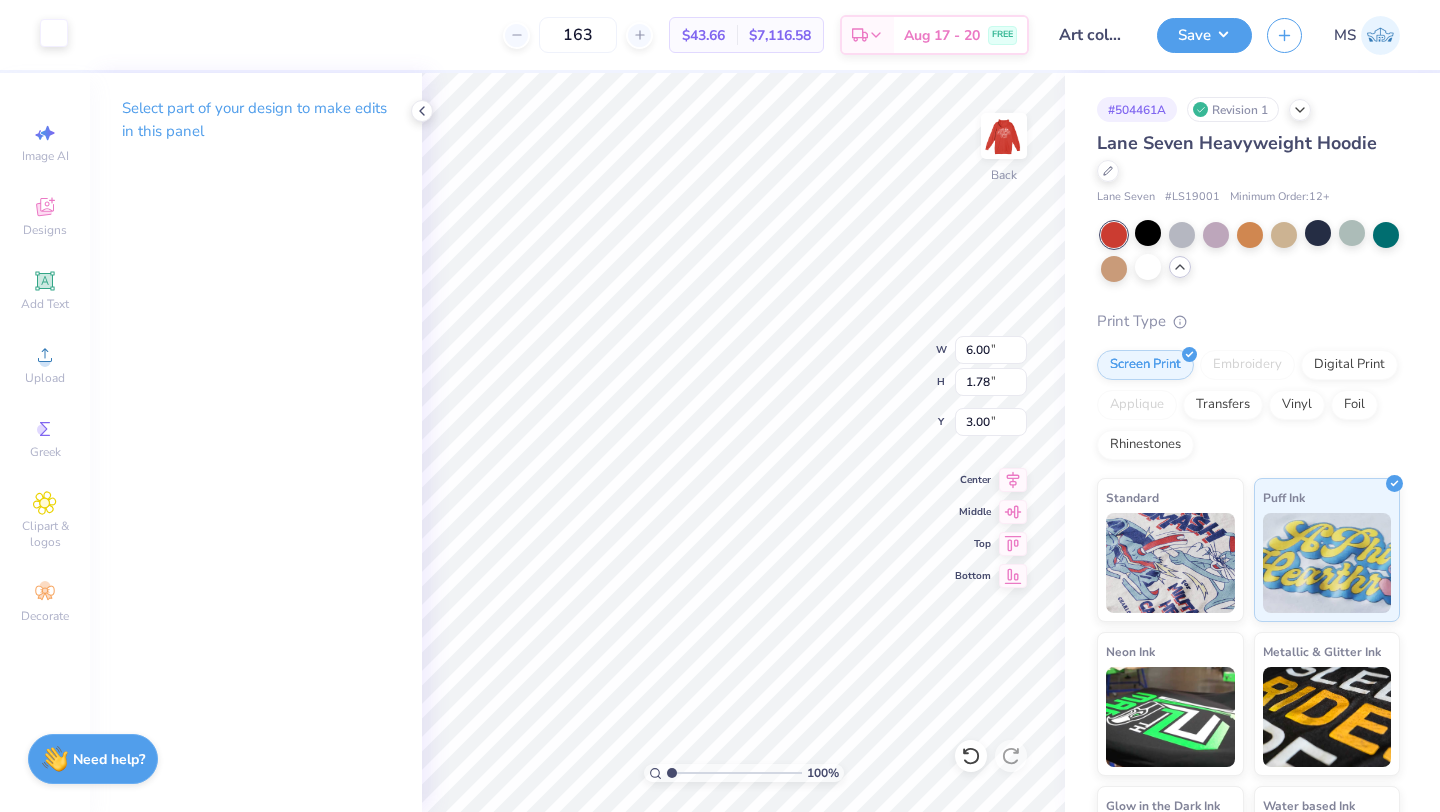 click at bounding box center (54, 33) 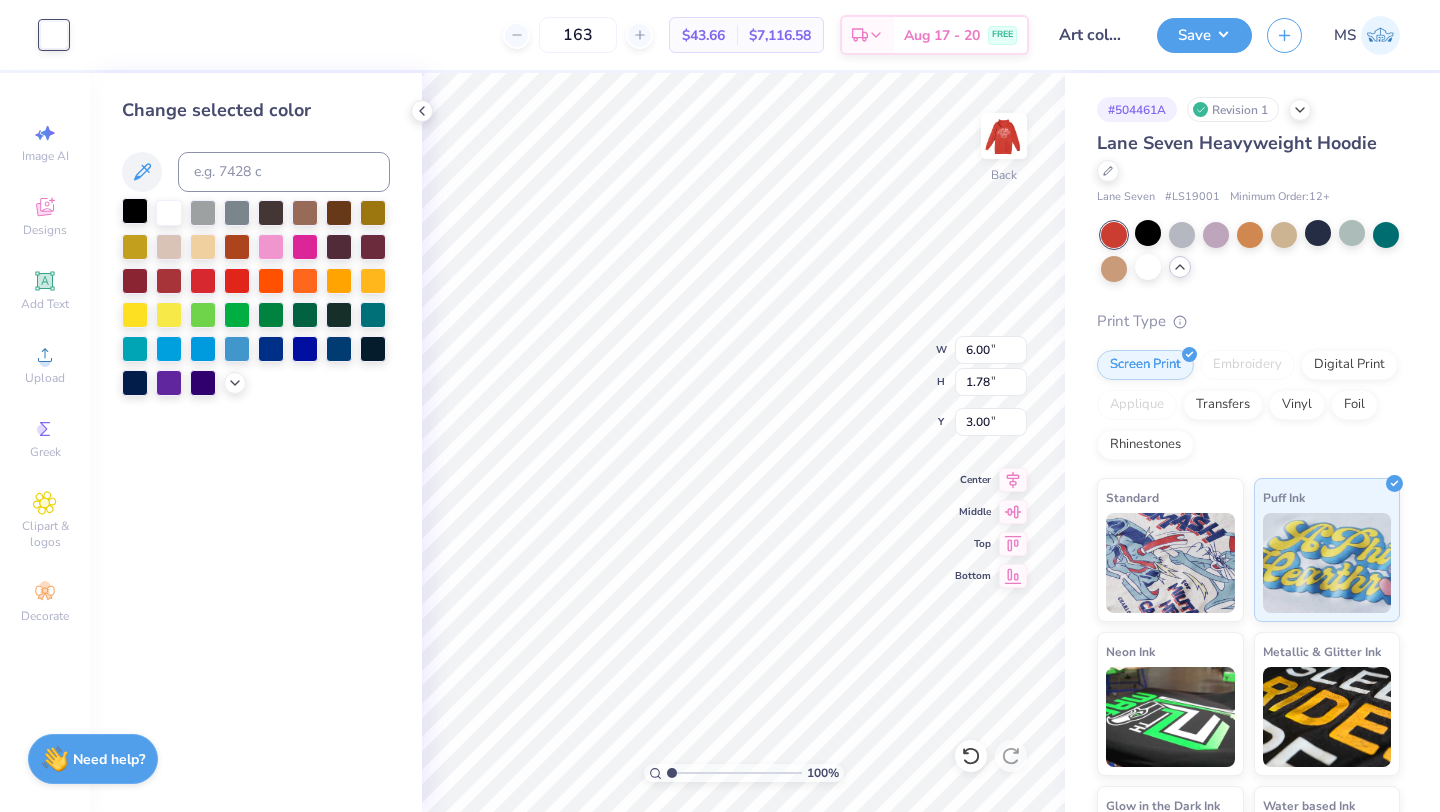 click at bounding box center (135, 211) 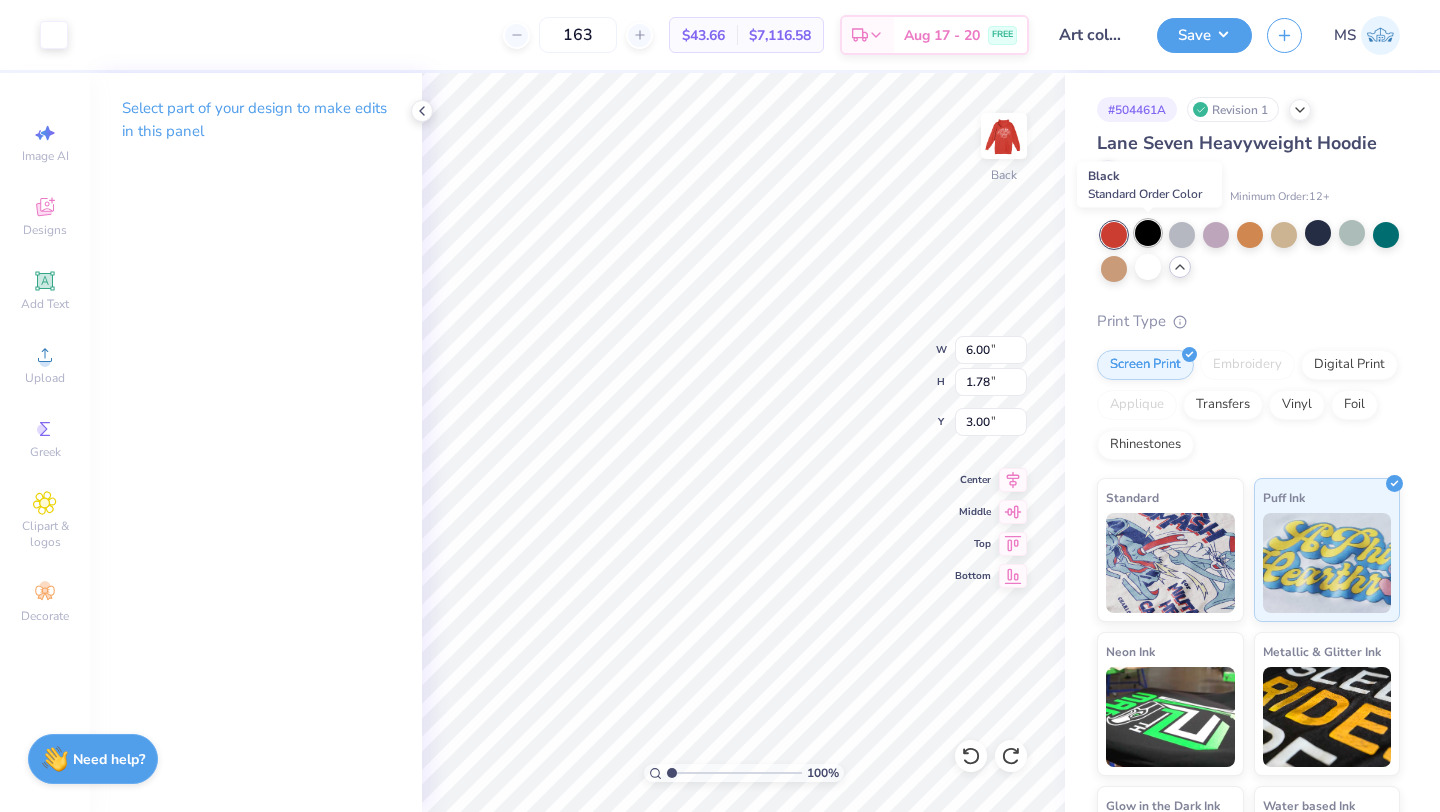 click at bounding box center (1148, 233) 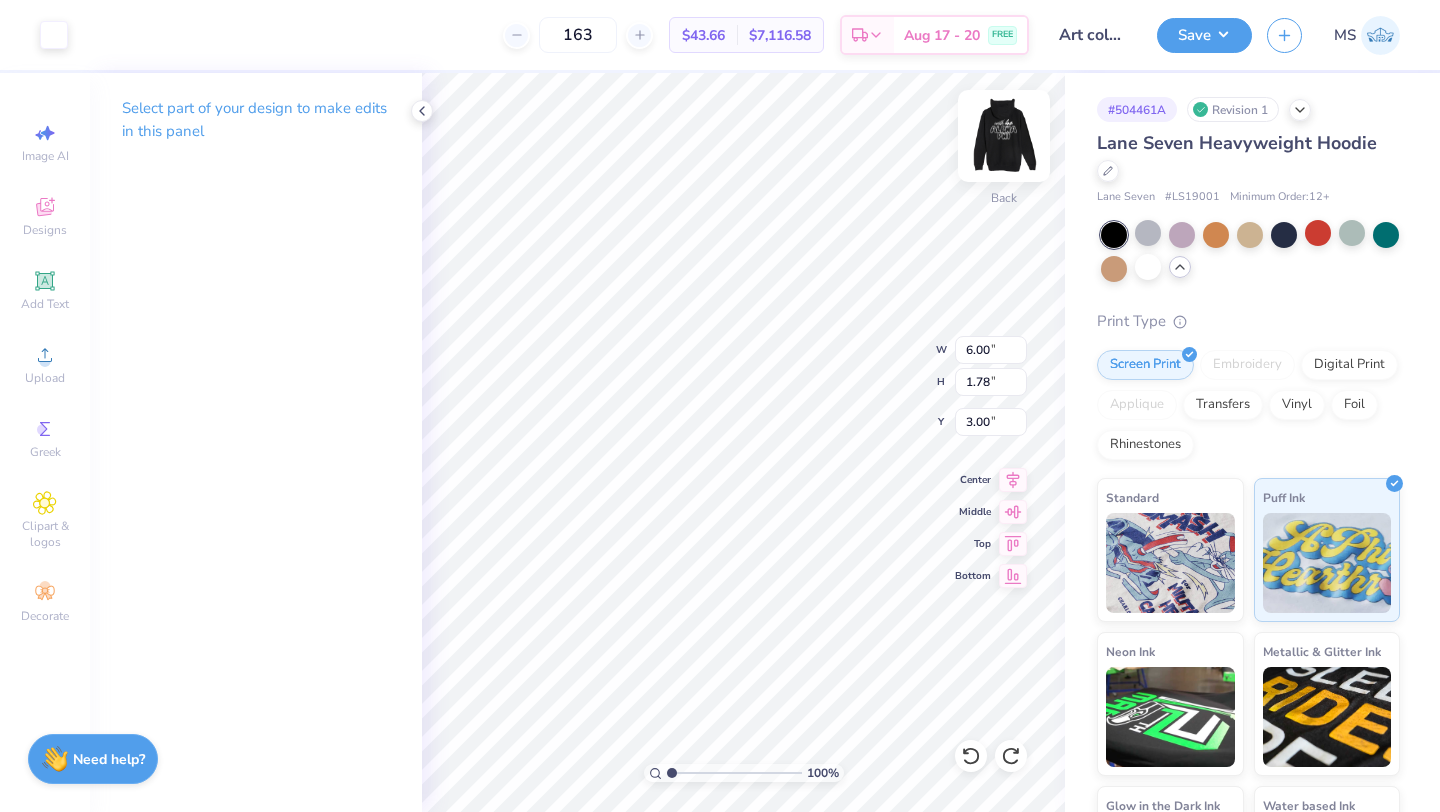 click at bounding box center (1004, 136) 